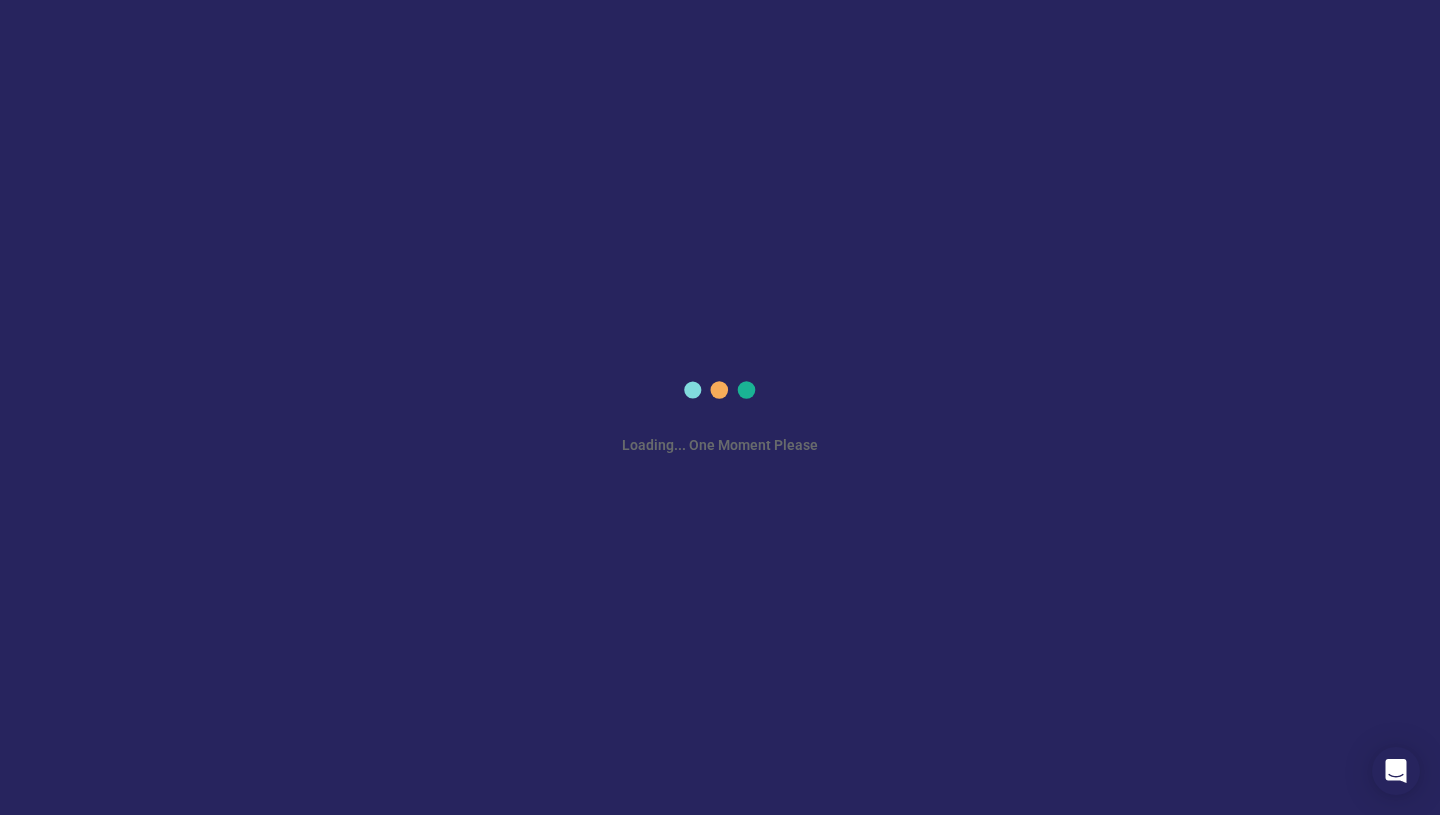 scroll, scrollTop: 0, scrollLeft: 0, axis: both 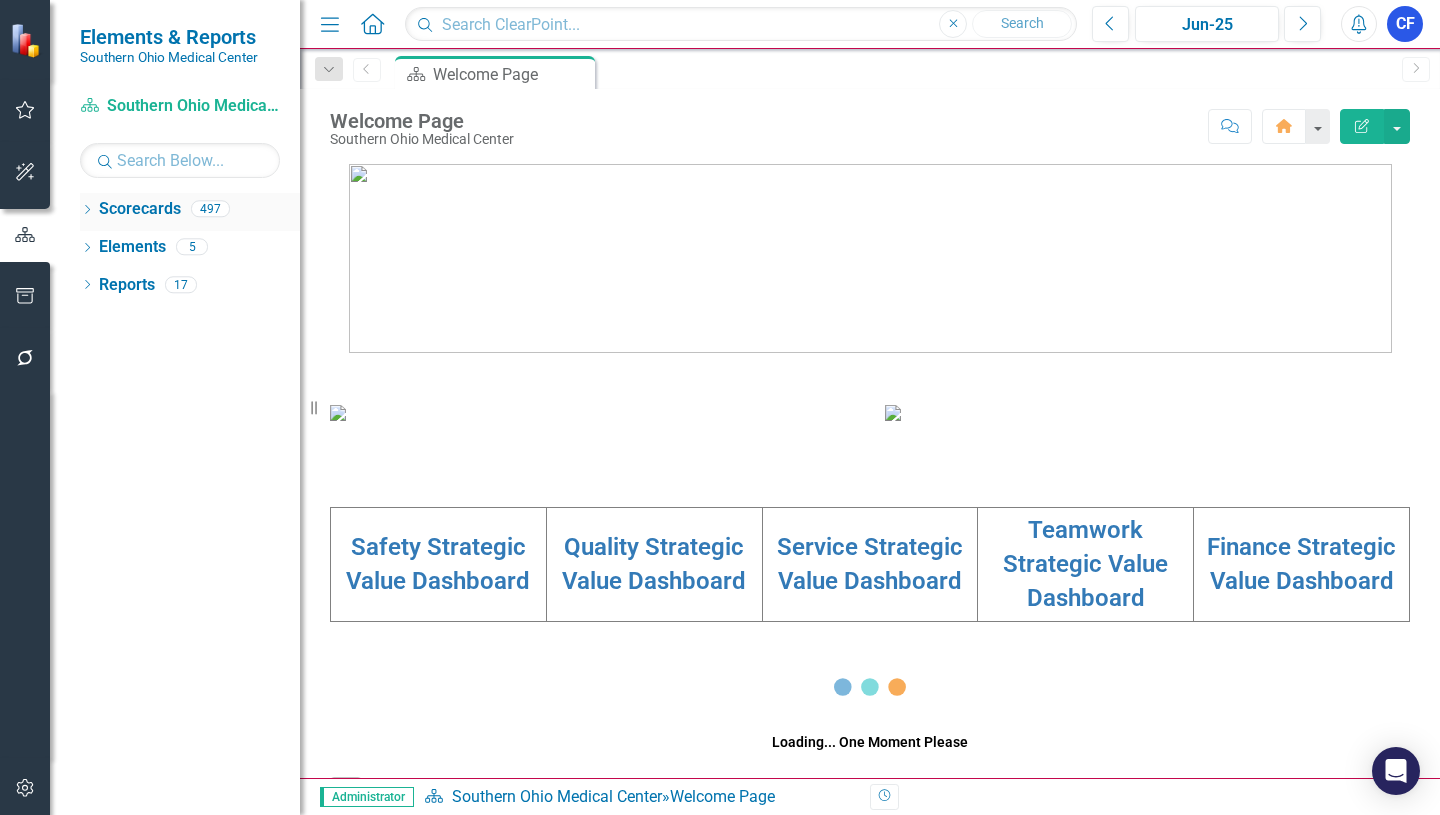 click on "Dropdown" 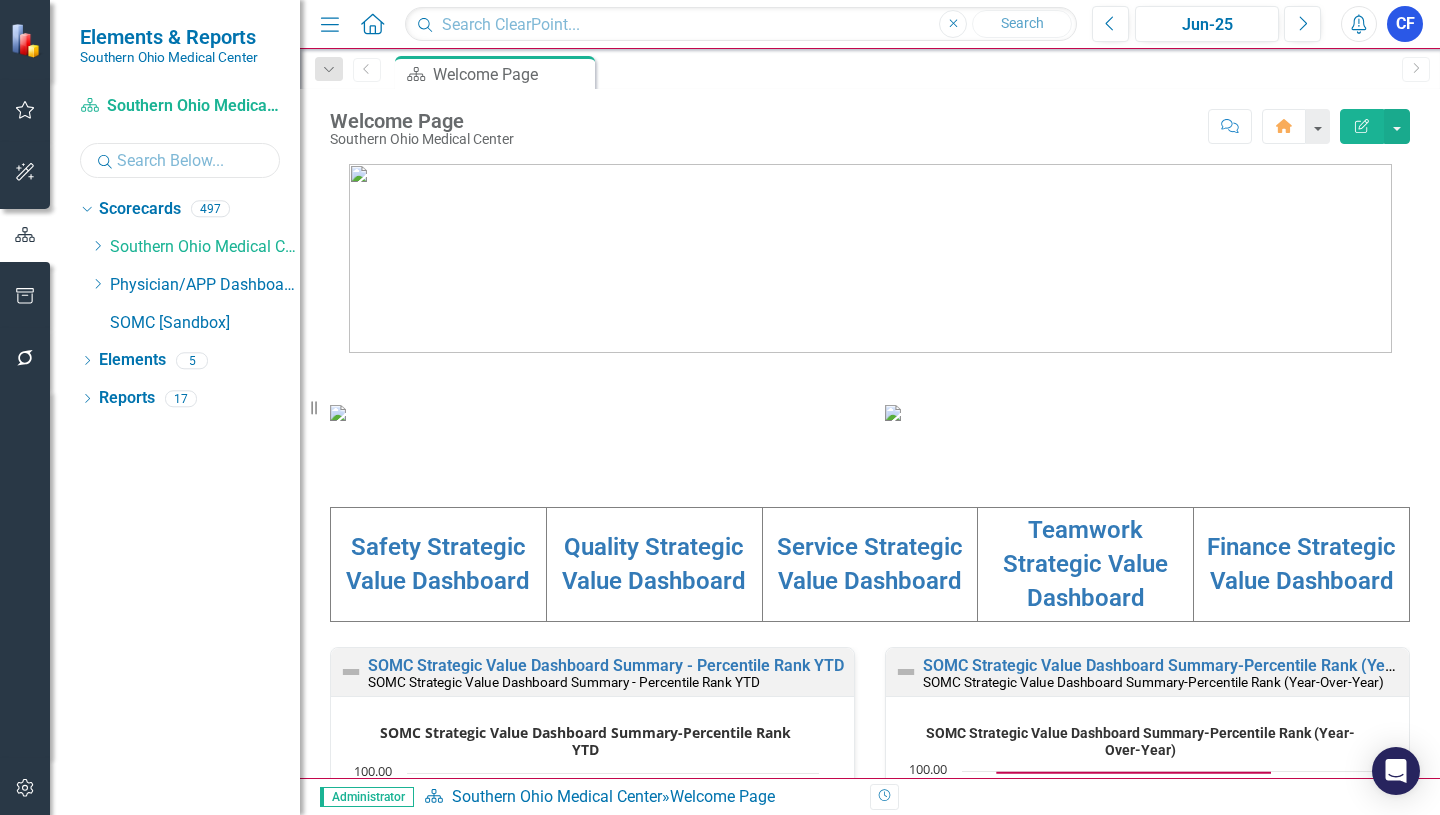click at bounding box center [180, 160] 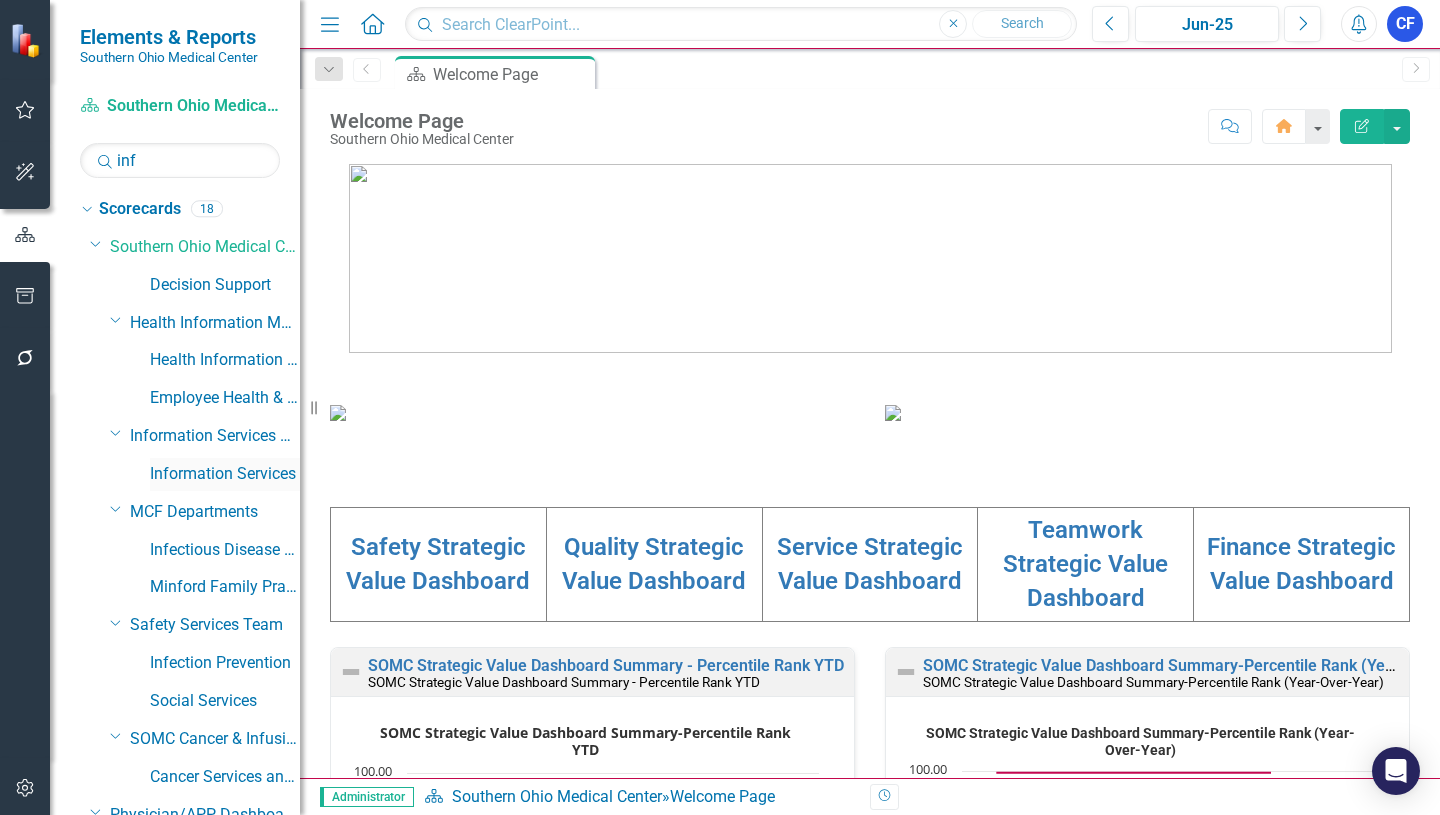 click on "Information Services" at bounding box center (225, 474) 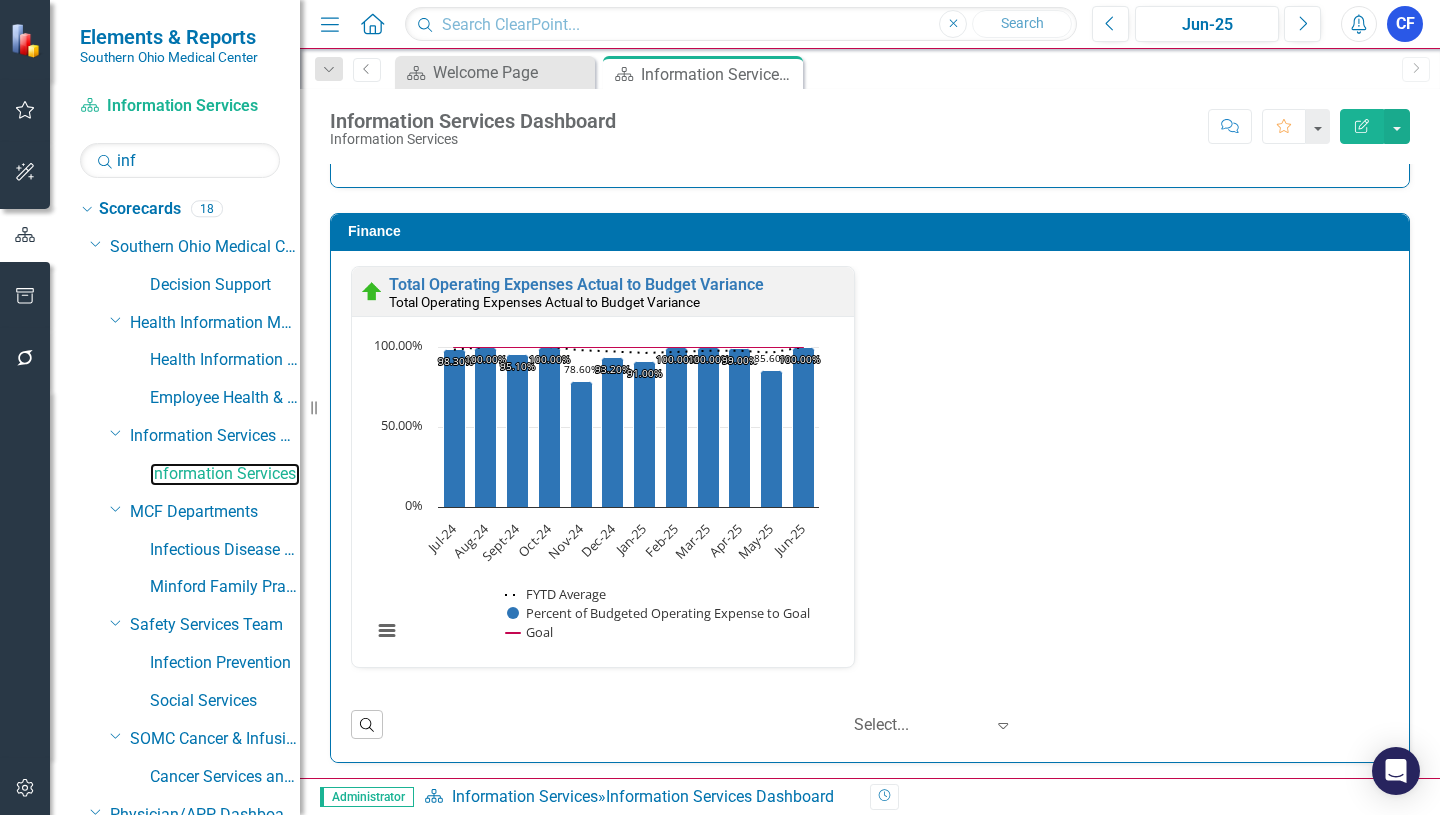 scroll, scrollTop: 2256, scrollLeft: 0, axis: vertical 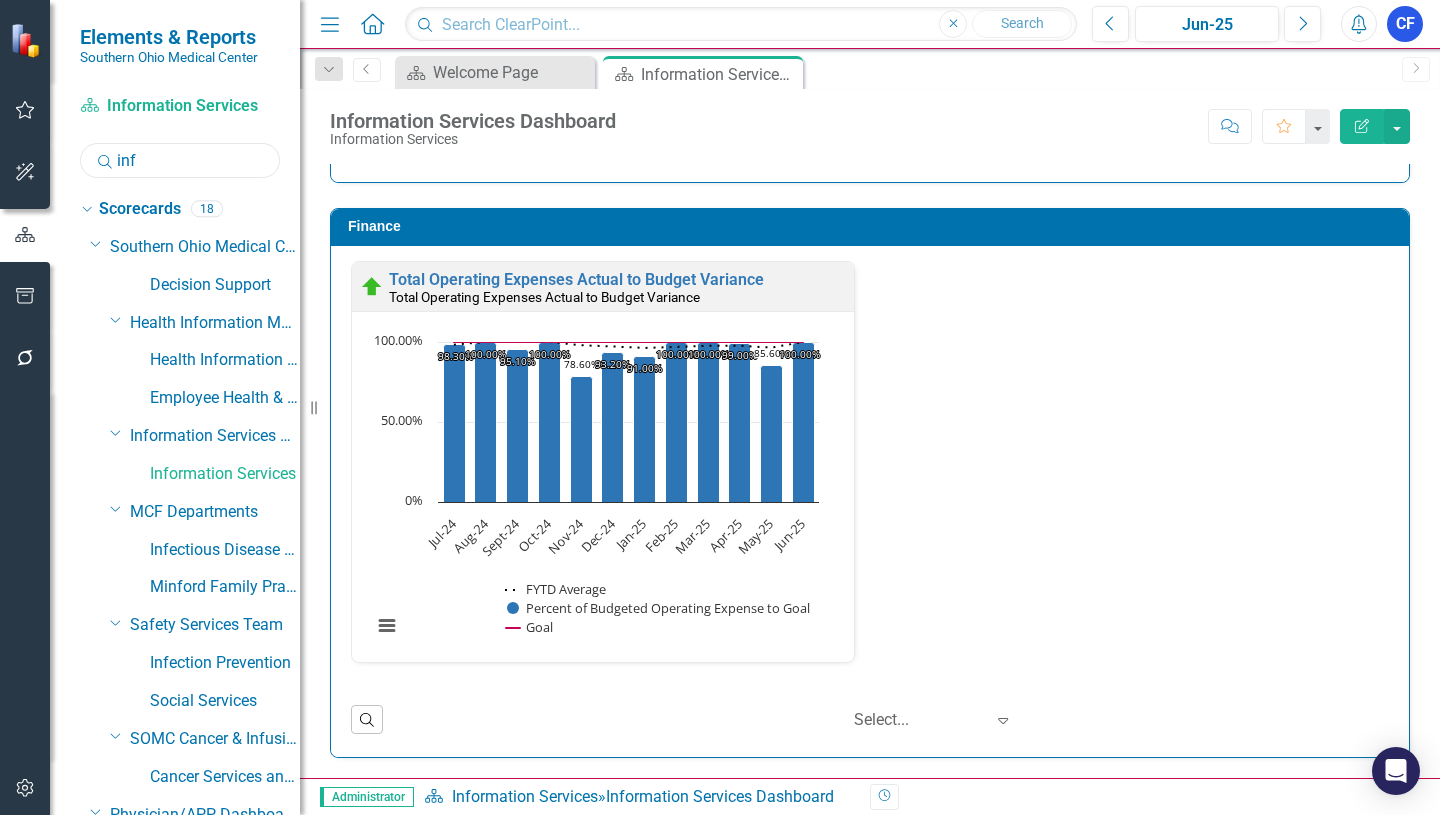 drag, startPoint x: 143, startPoint y: 158, endPoint x: 99, endPoint y: 155, distance: 44.102154 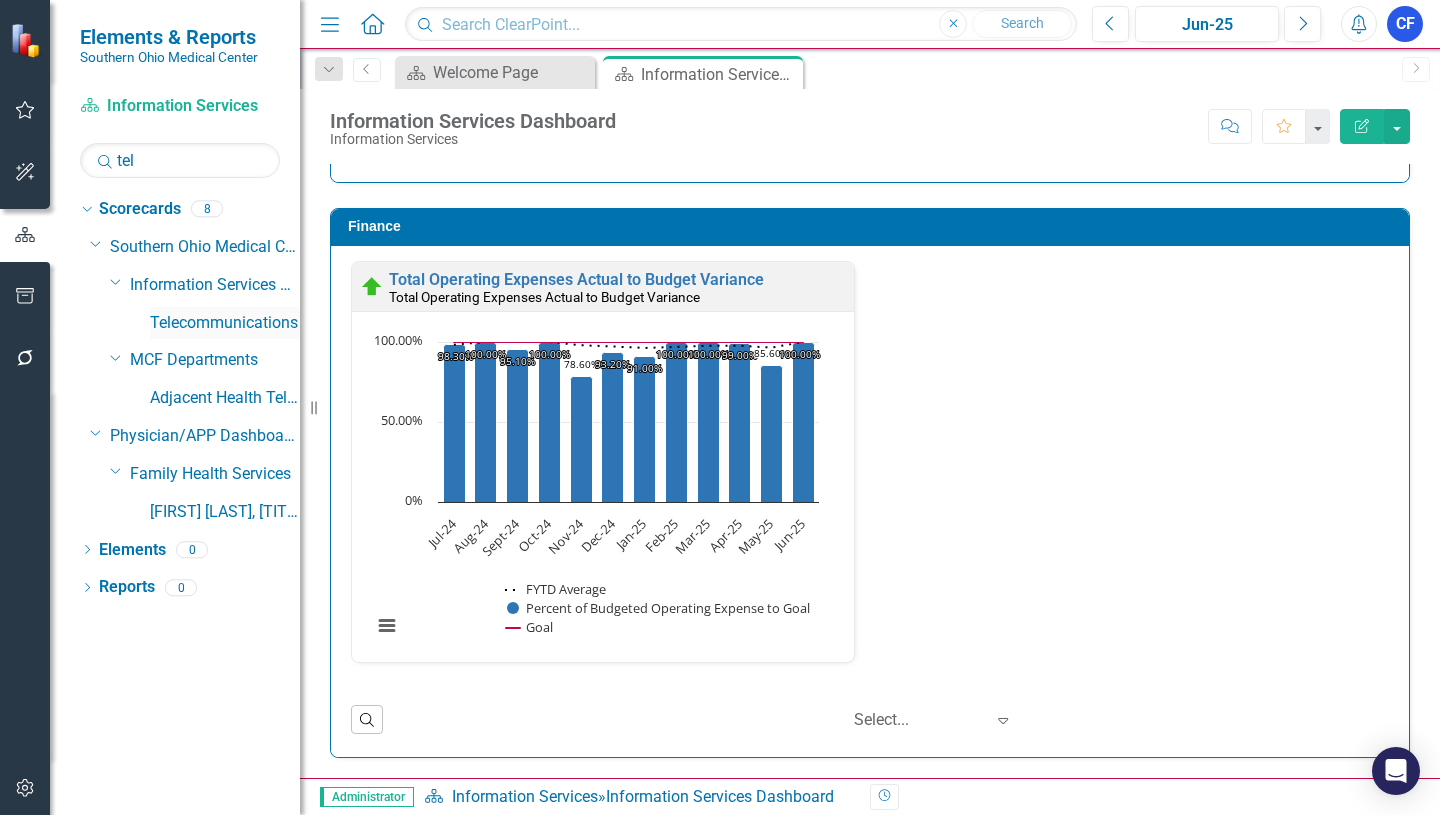 click on "Telecommunications" at bounding box center [225, 323] 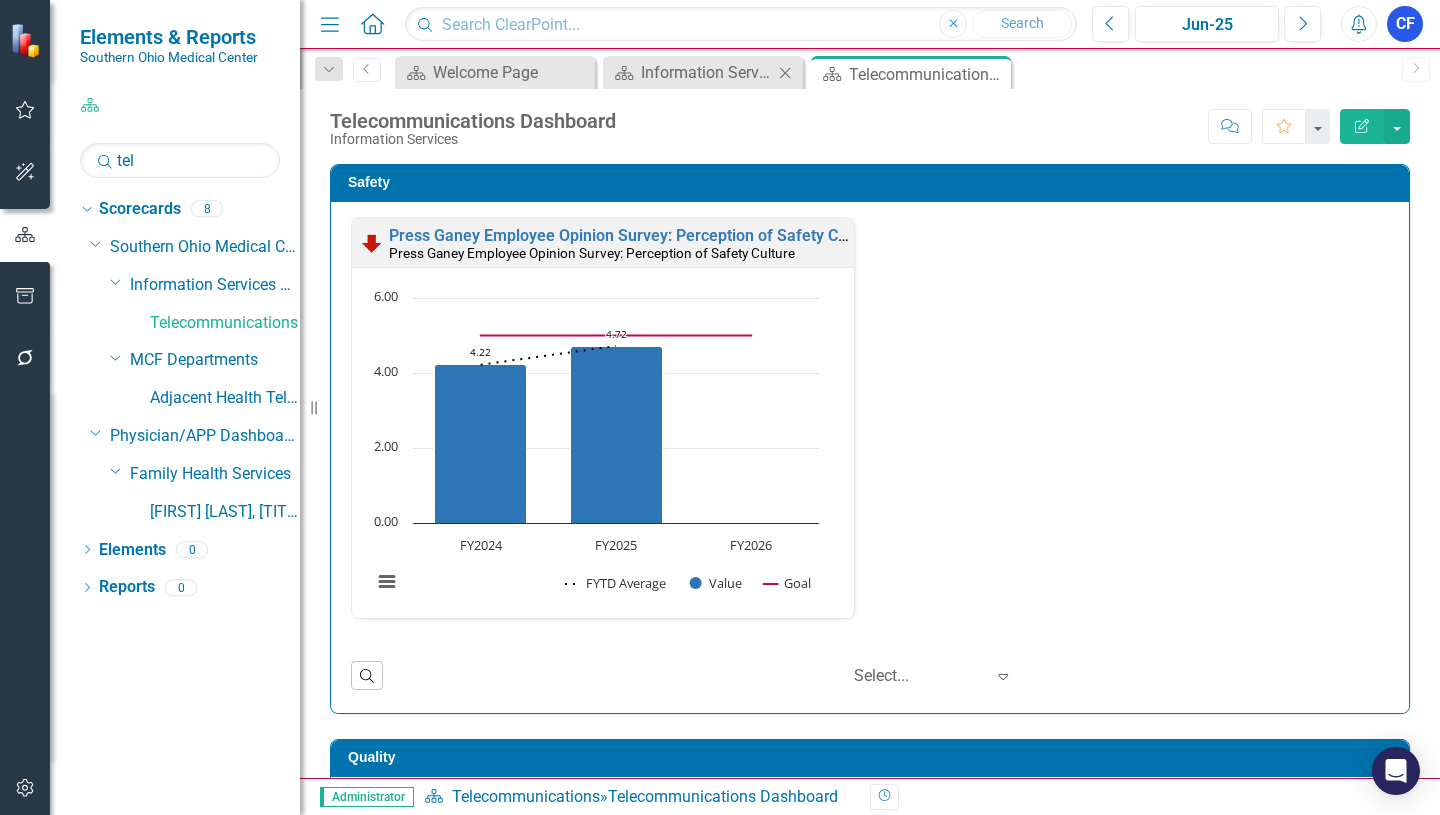 click on "Close" 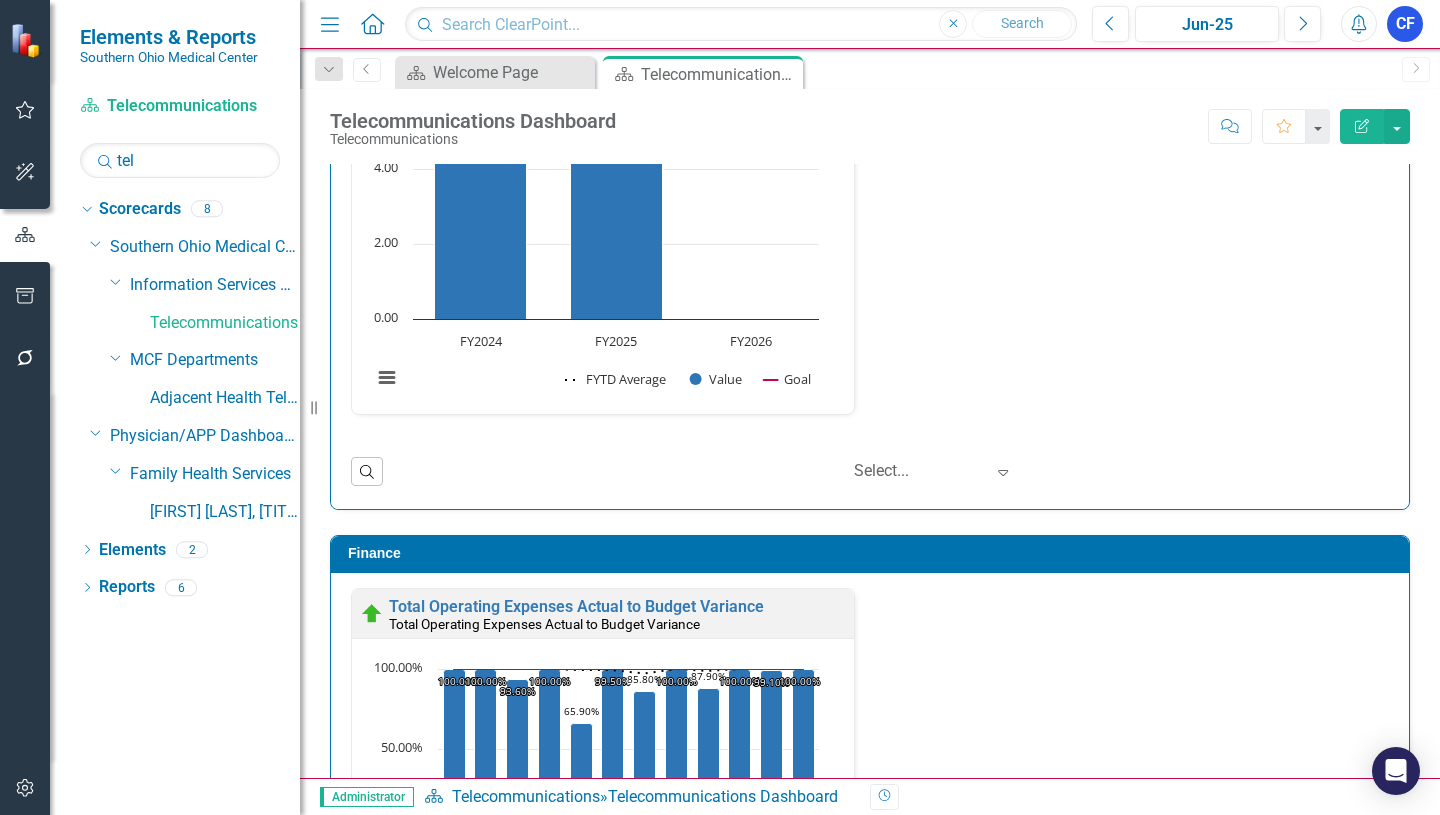 scroll, scrollTop: 2683, scrollLeft: 0, axis: vertical 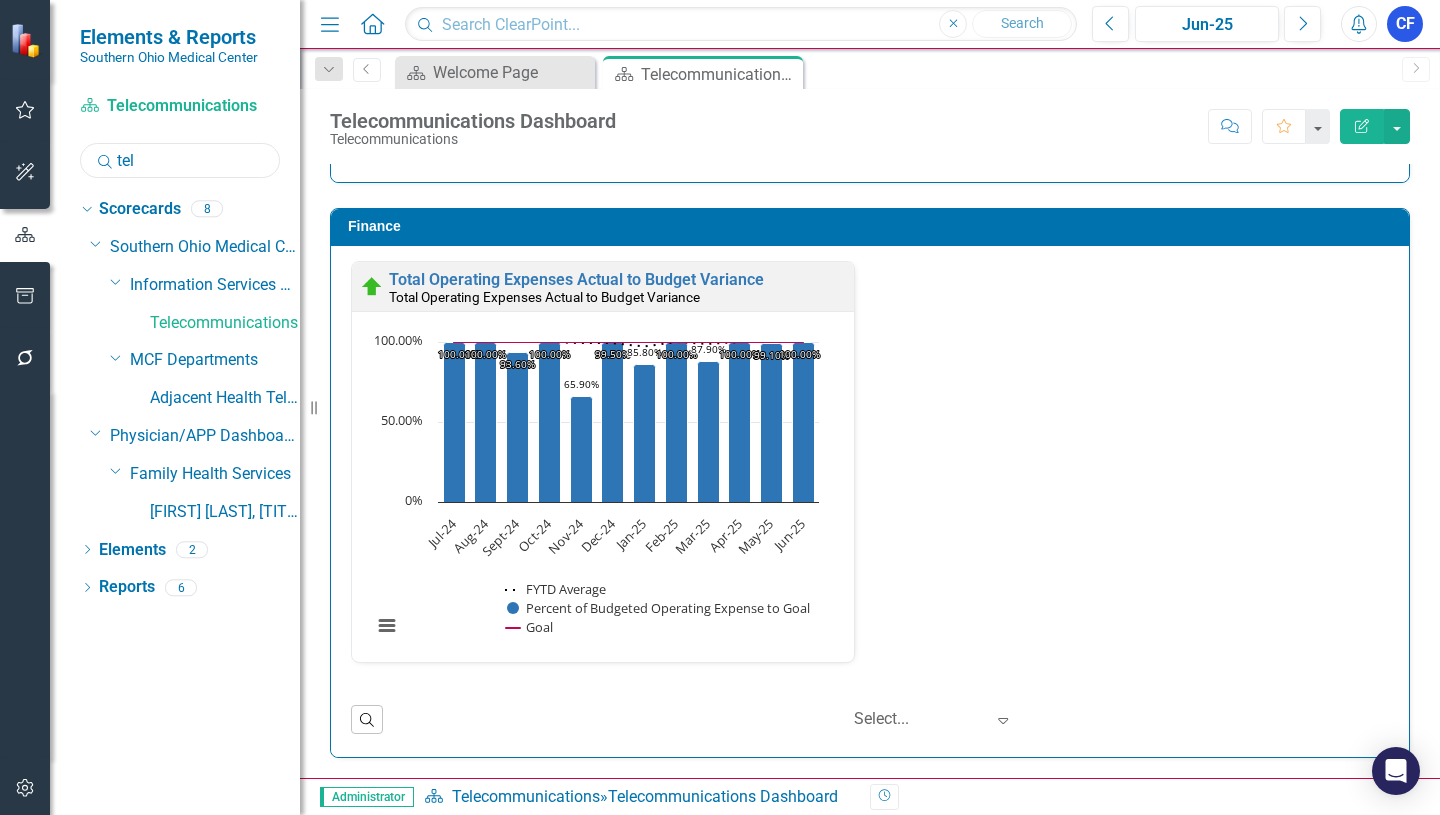 drag, startPoint x: 149, startPoint y: 154, endPoint x: 109, endPoint y: 156, distance: 40.04997 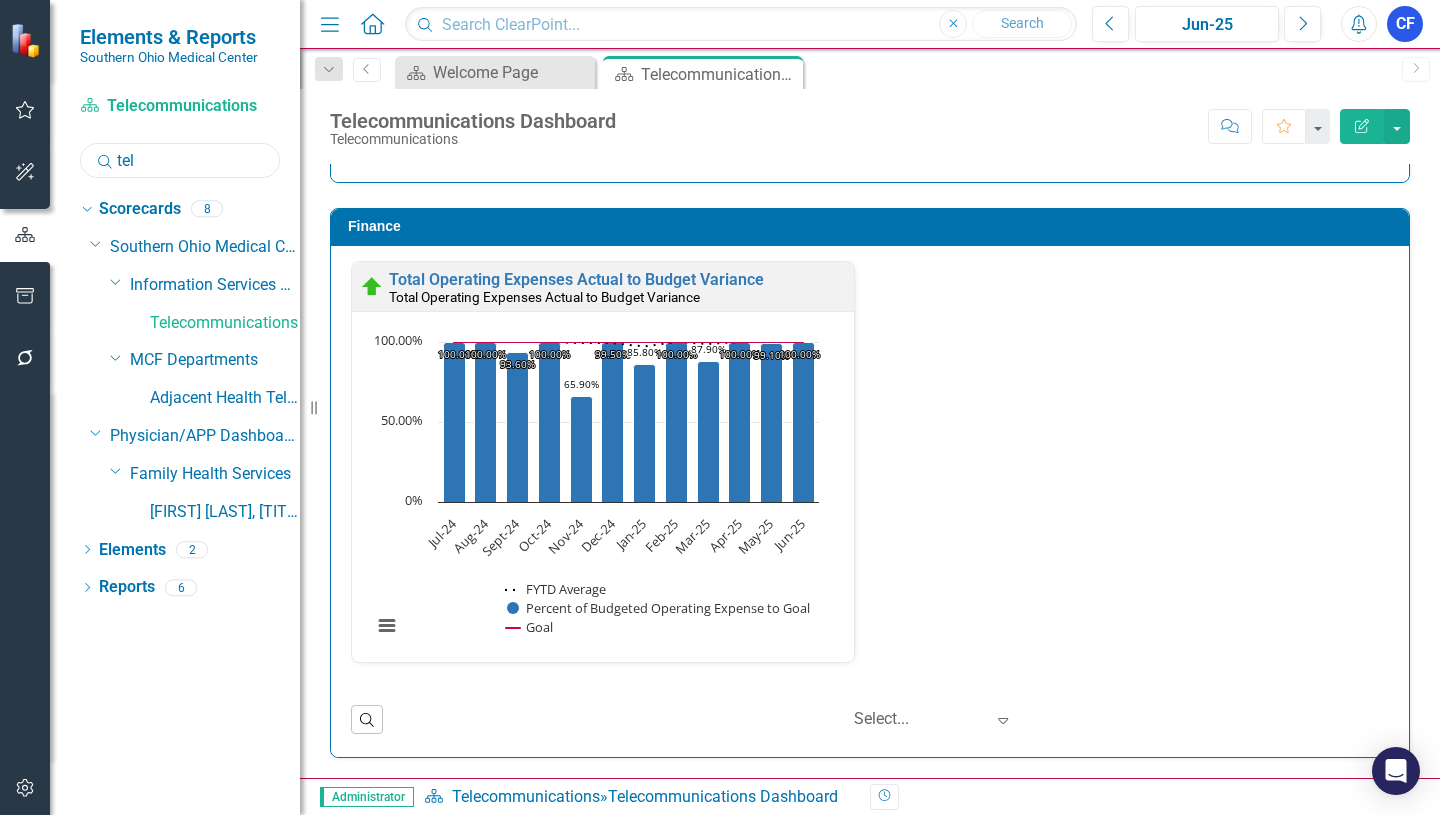 click on "Search tel" at bounding box center [180, 160] 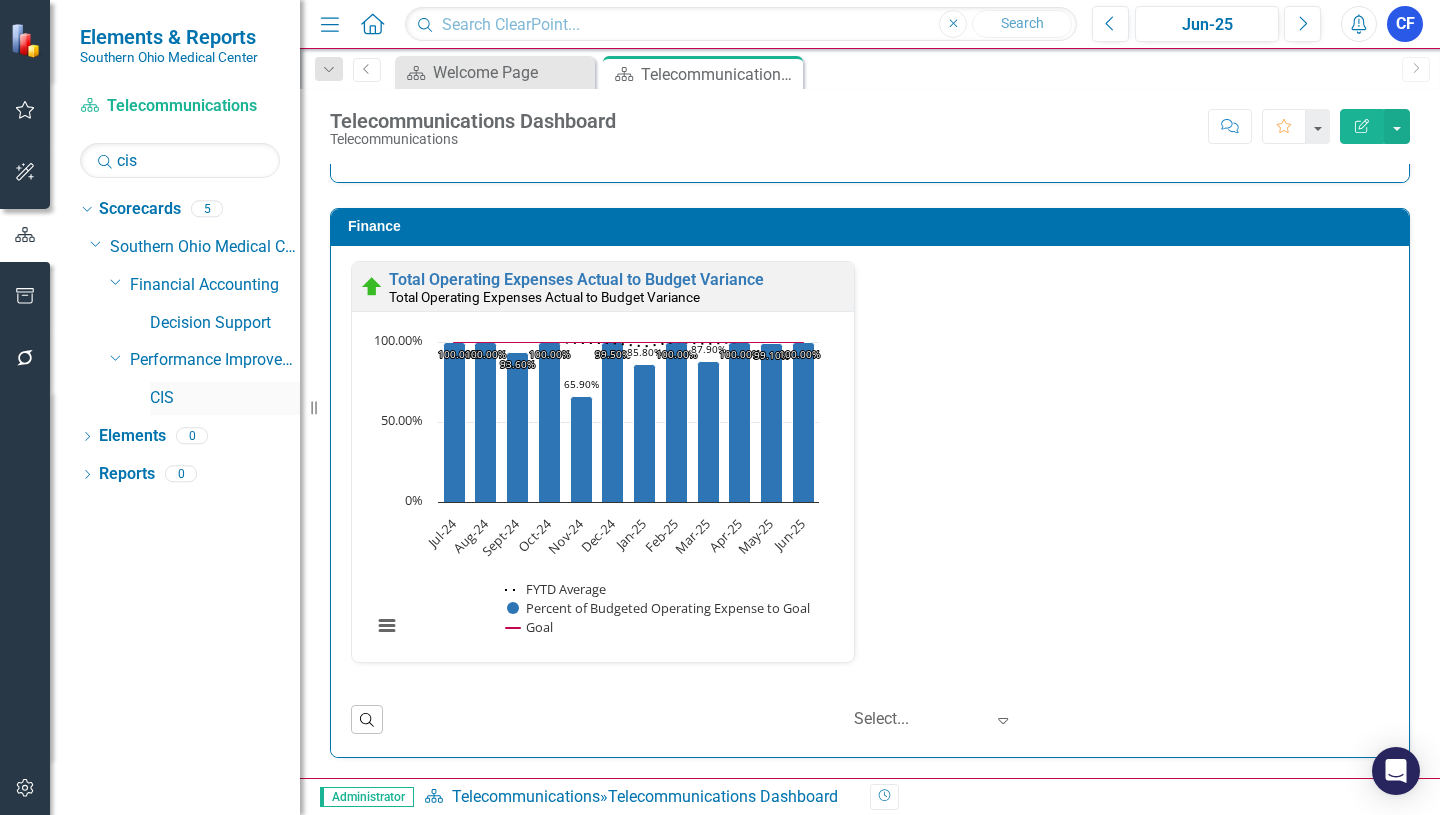click on "CIS" at bounding box center [225, 398] 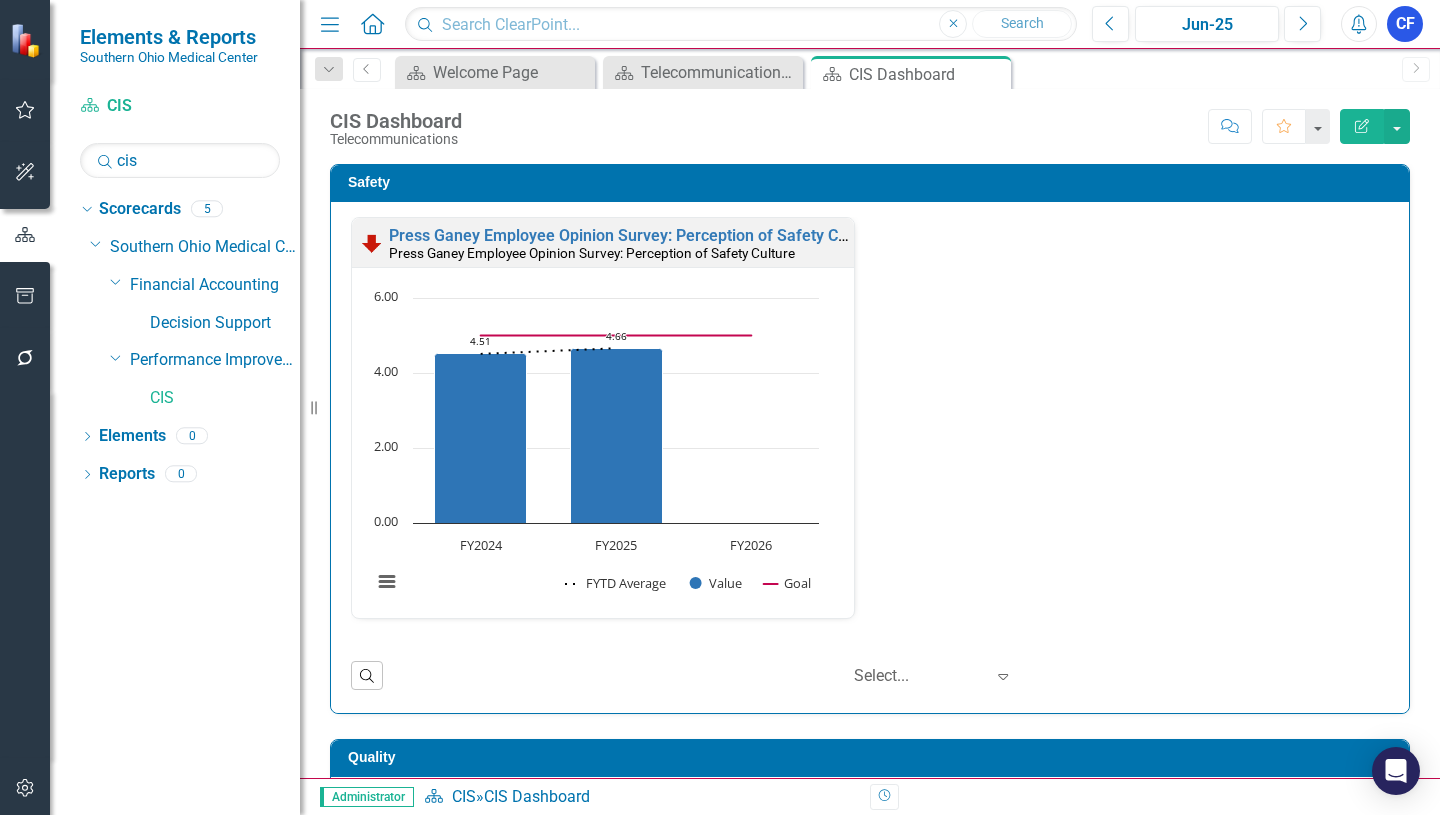 click on "Close" 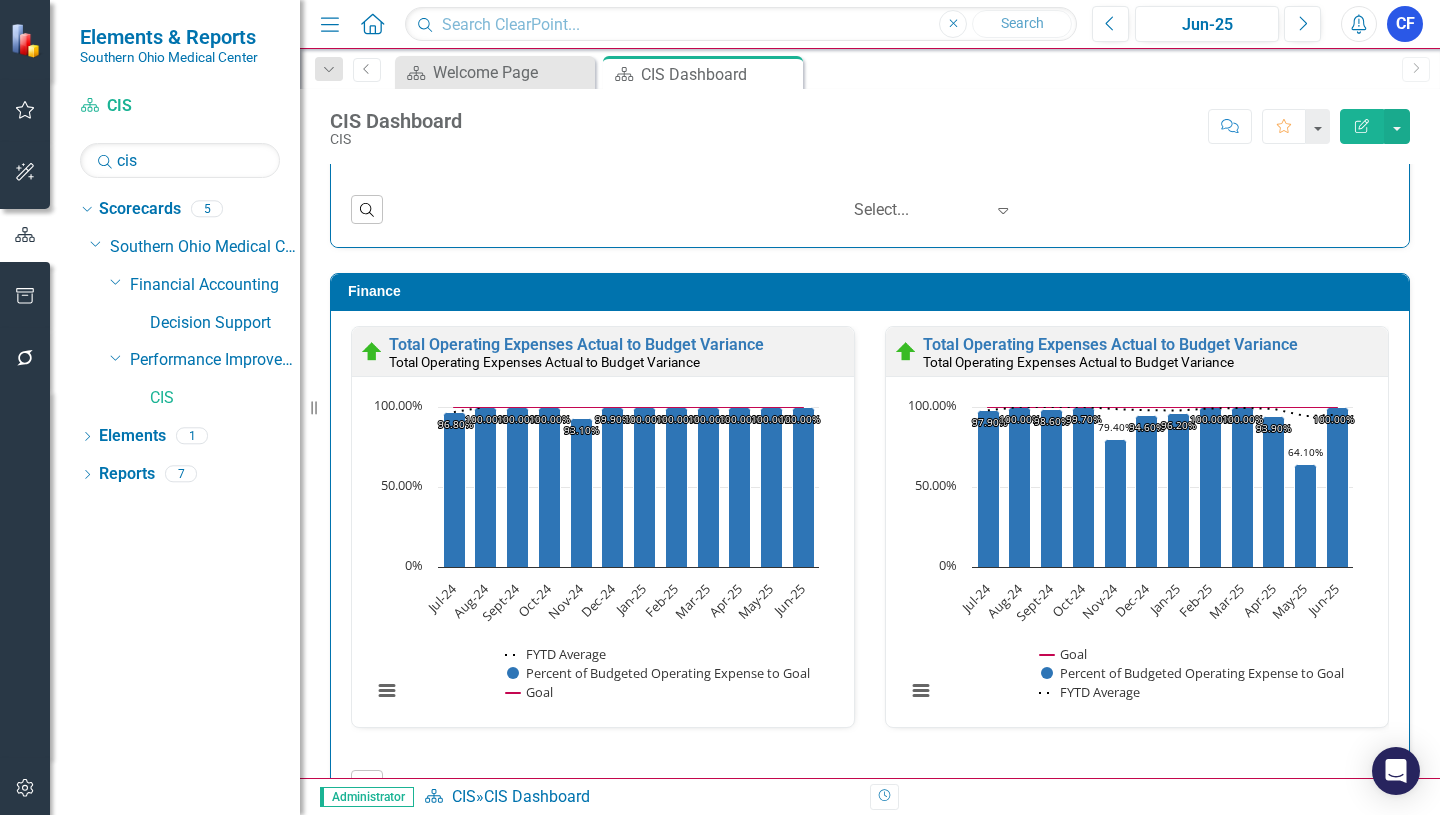 scroll, scrollTop: 2256, scrollLeft: 0, axis: vertical 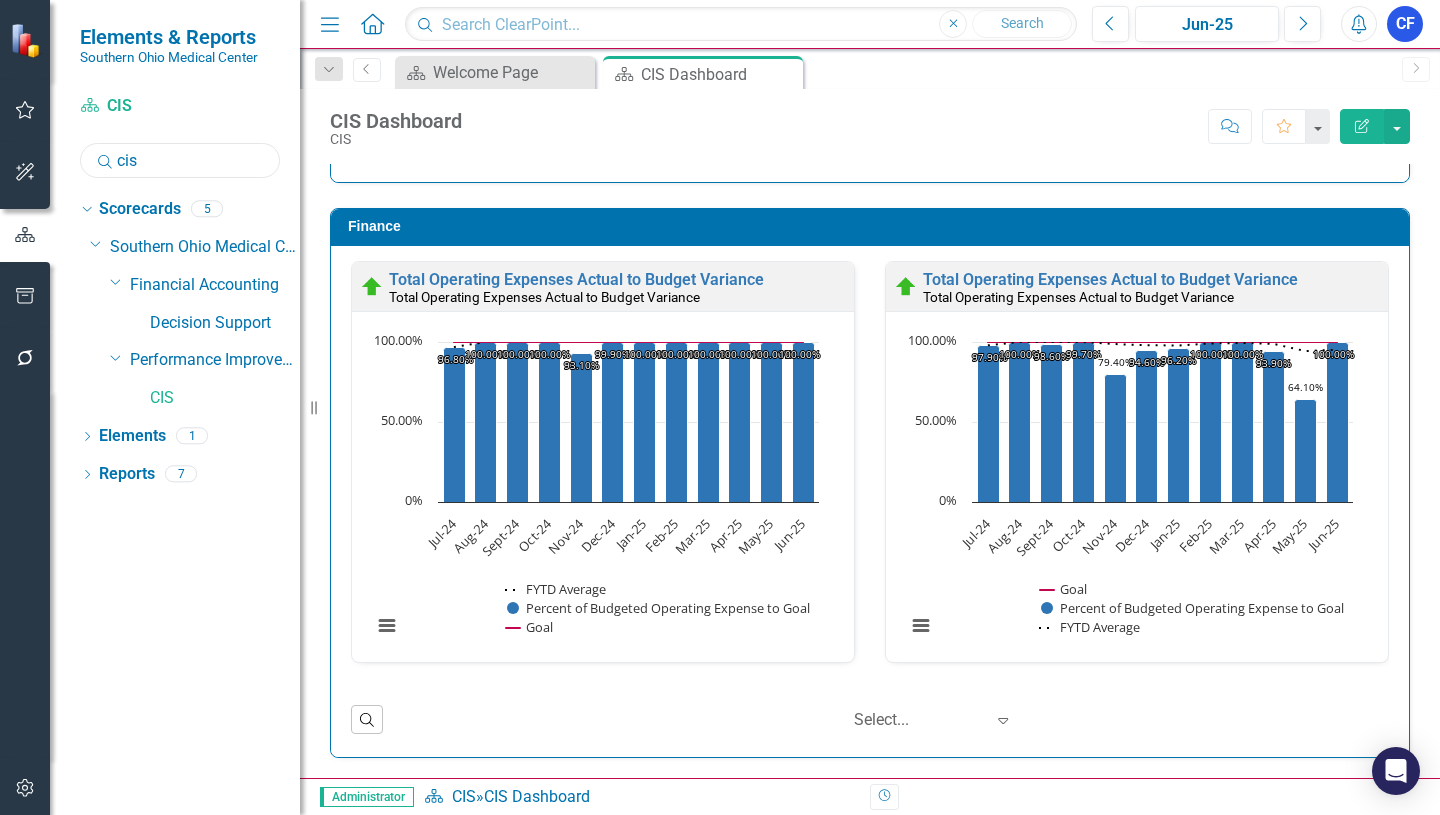 drag, startPoint x: 144, startPoint y: 167, endPoint x: 105, endPoint y: 166, distance: 39.012817 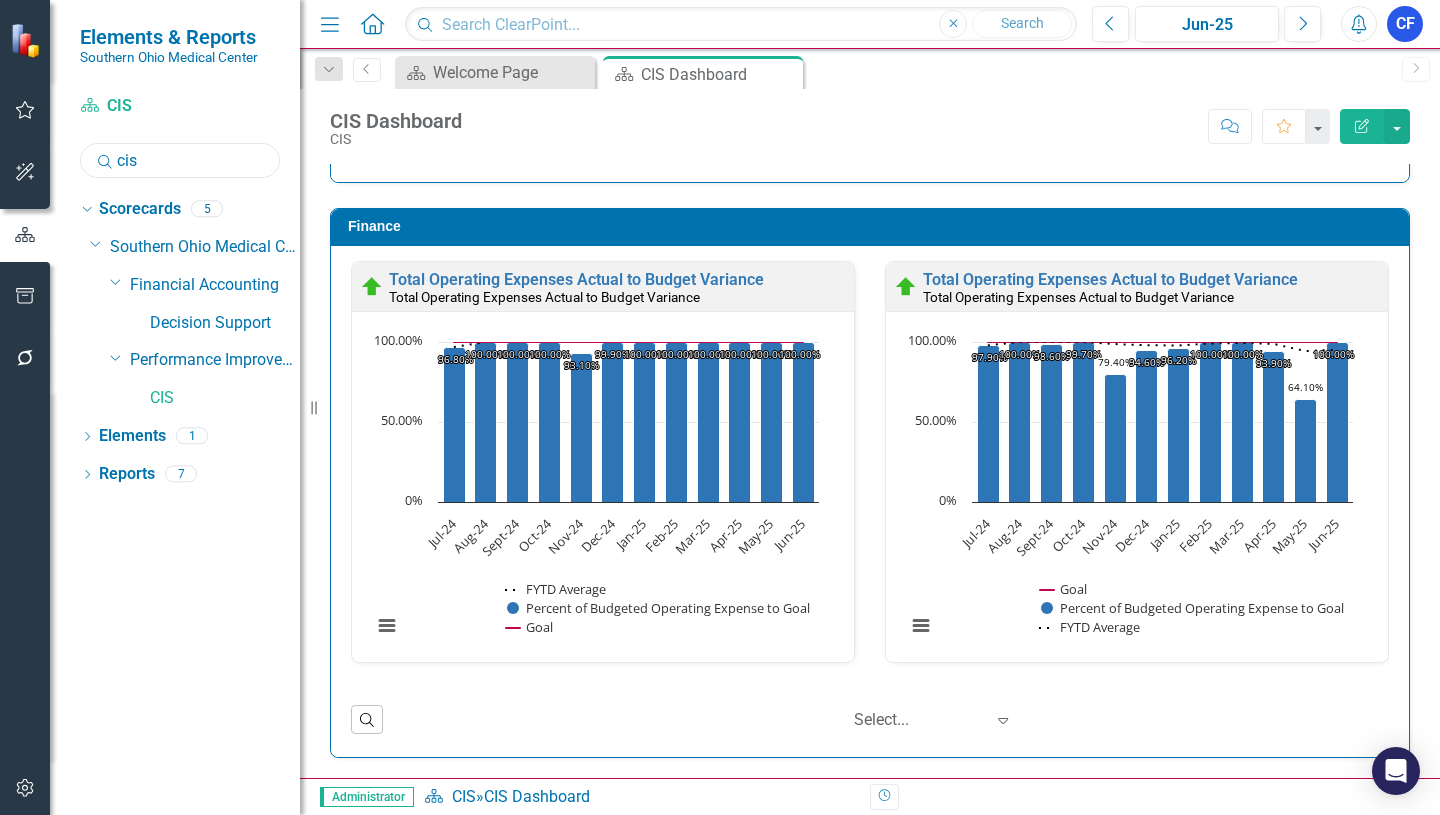 click on "Search cis" at bounding box center [180, 160] 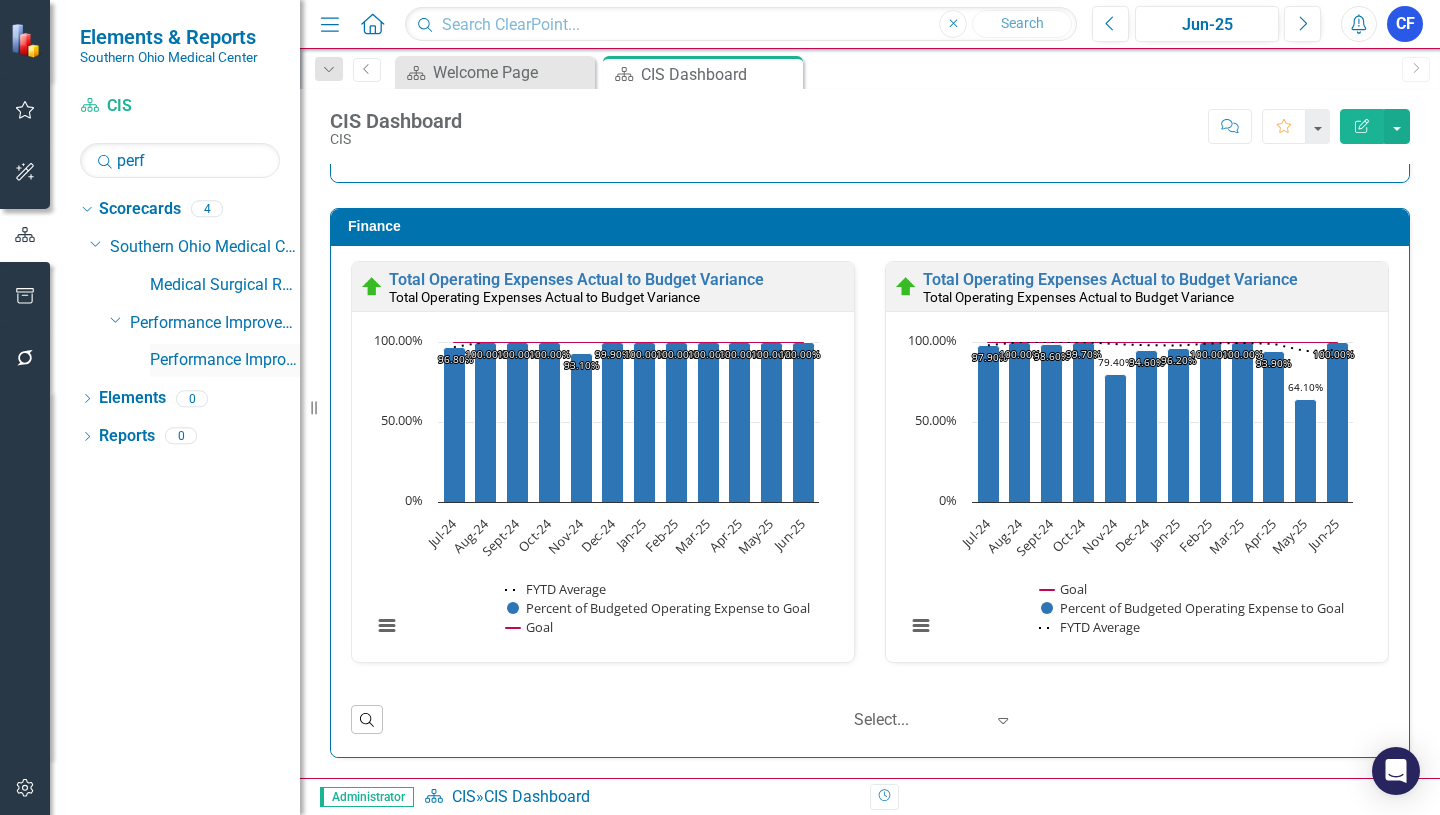 click on "Performance Improvement" at bounding box center (225, 360) 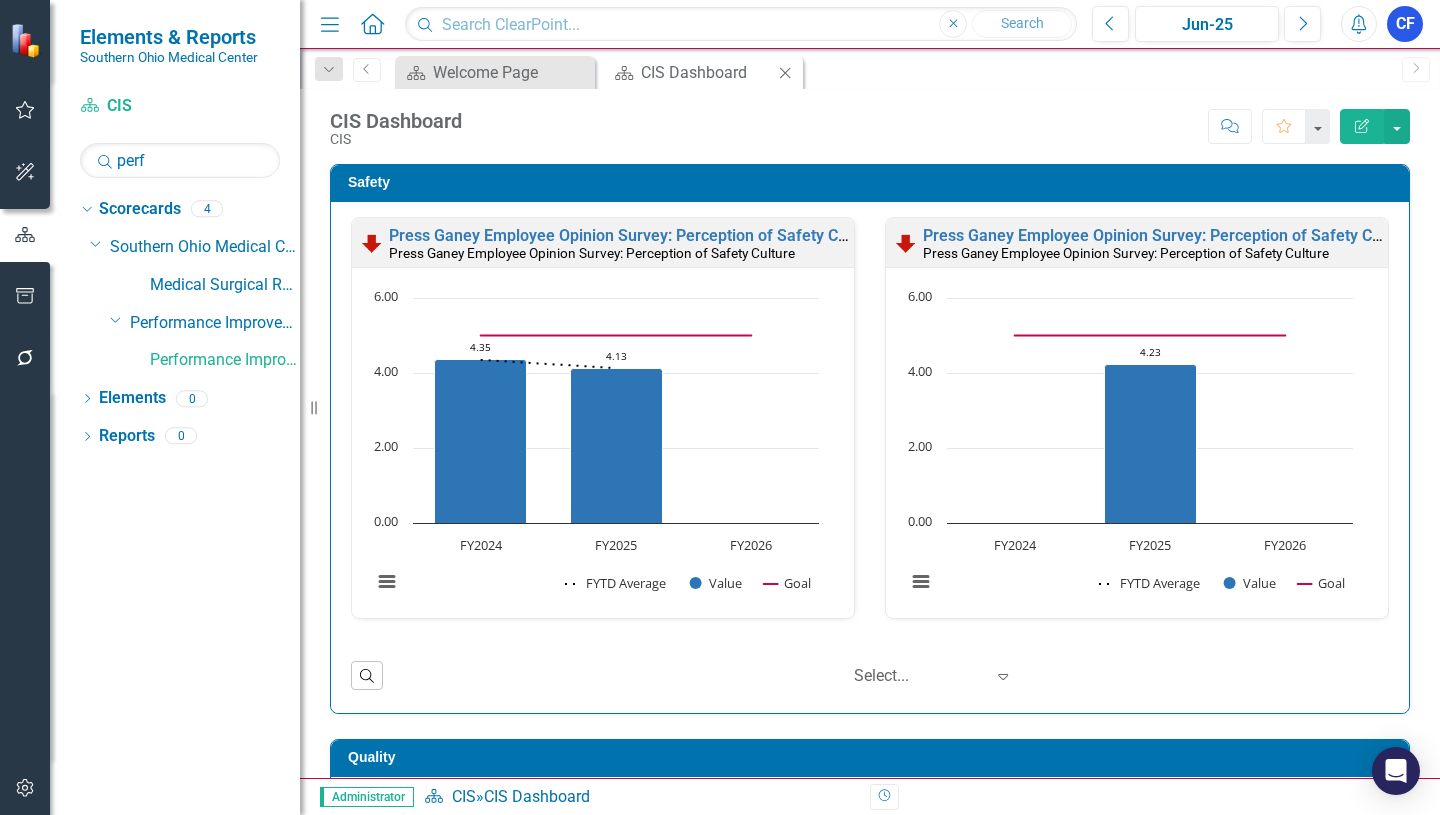 click on "Close" at bounding box center [785, 72] 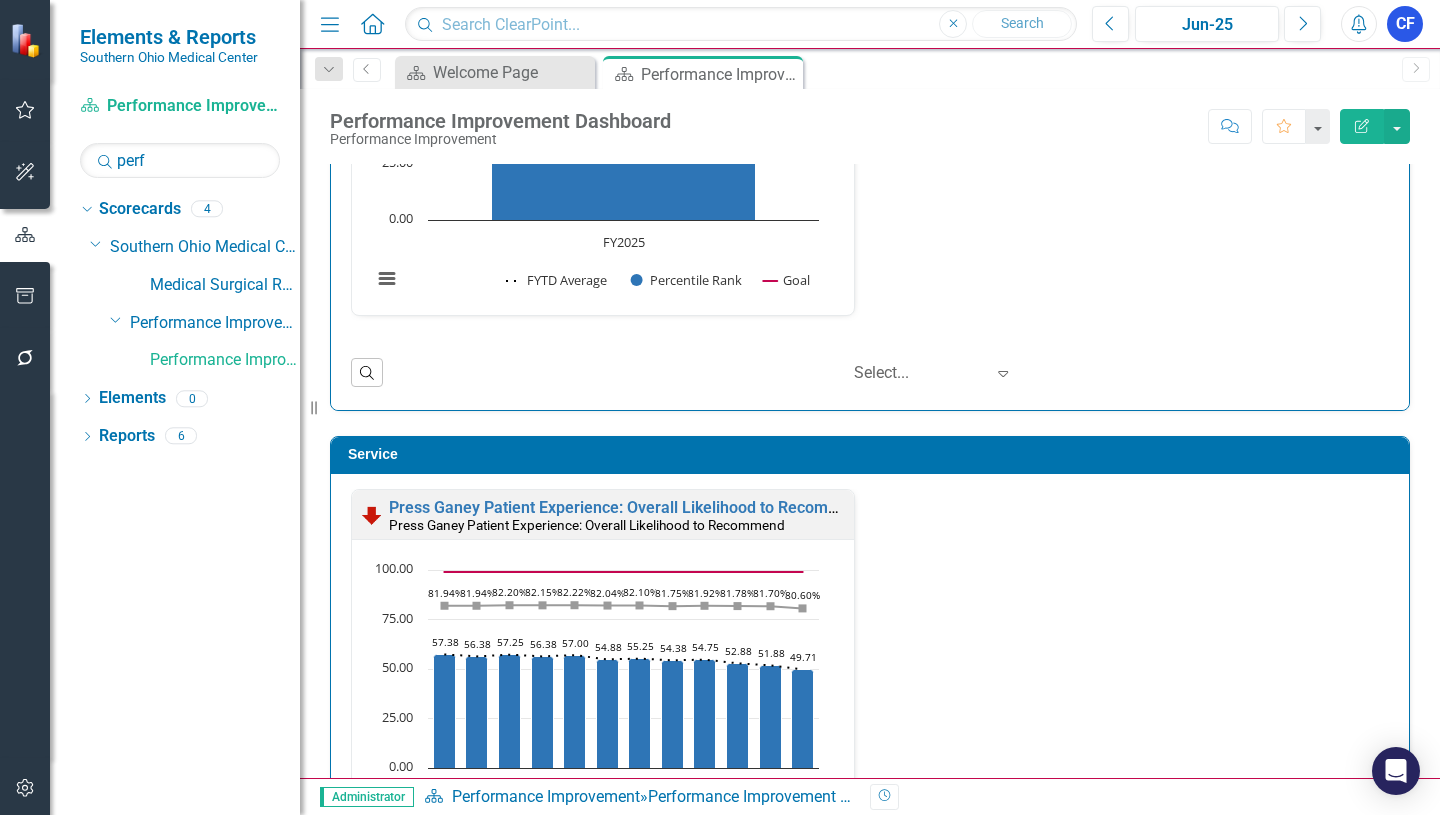 scroll, scrollTop: 2256, scrollLeft: 0, axis: vertical 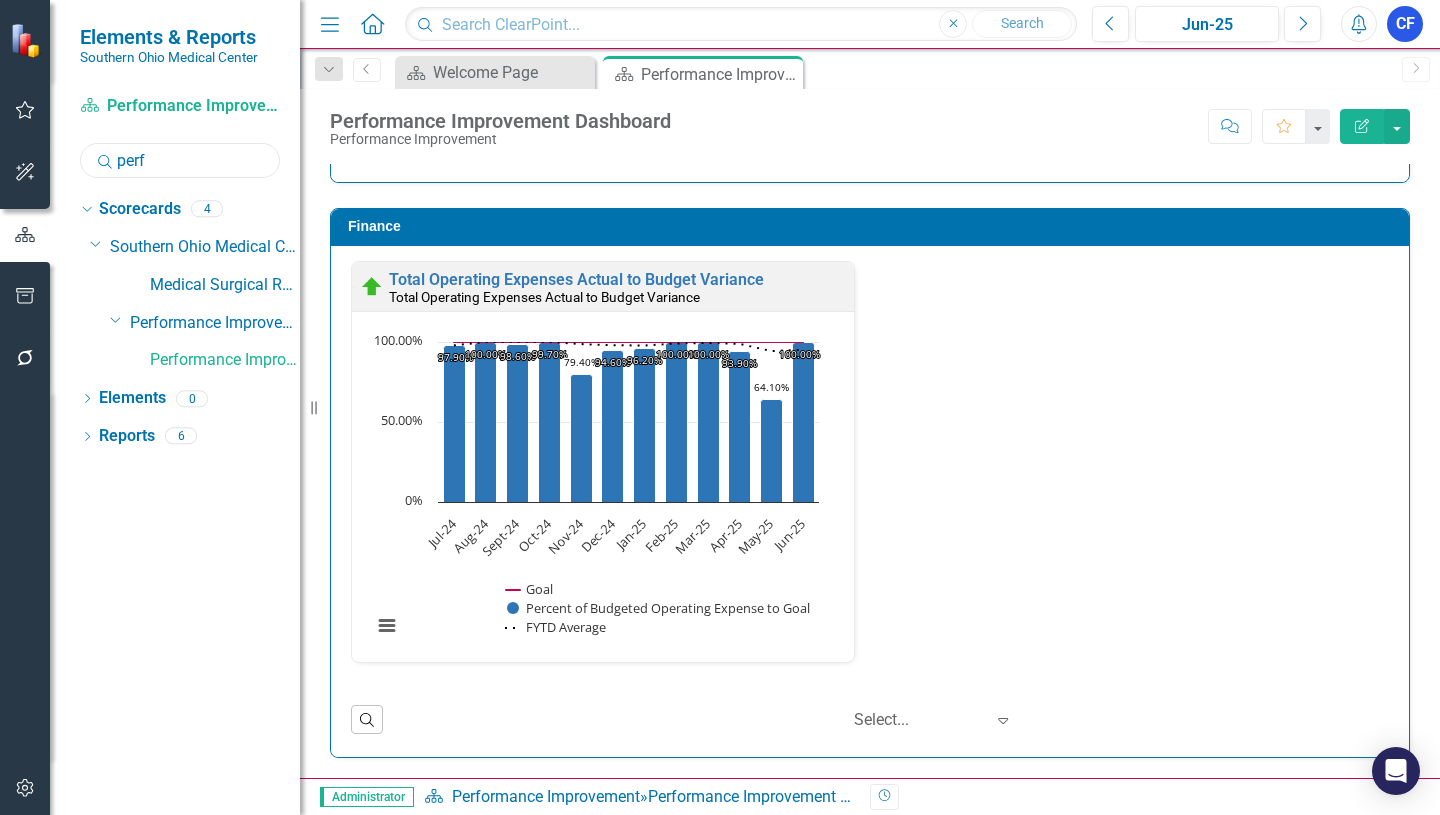 drag, startPoint x: 165, startPoint y: 156, endPoint x: 114, endPoint y: 158, distance: 51.0392 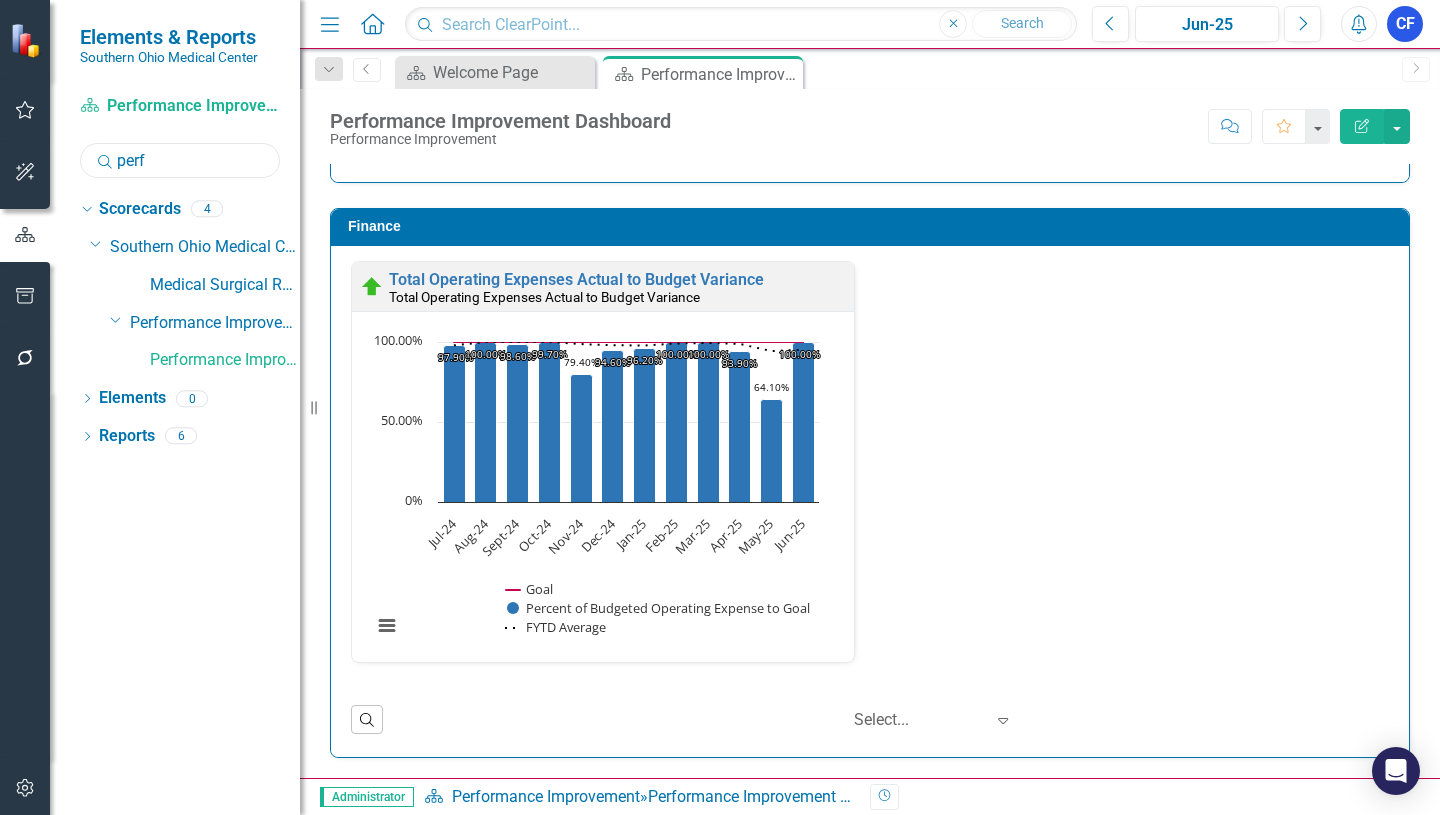 click on "Search perf" at bounding box center (180, 160) 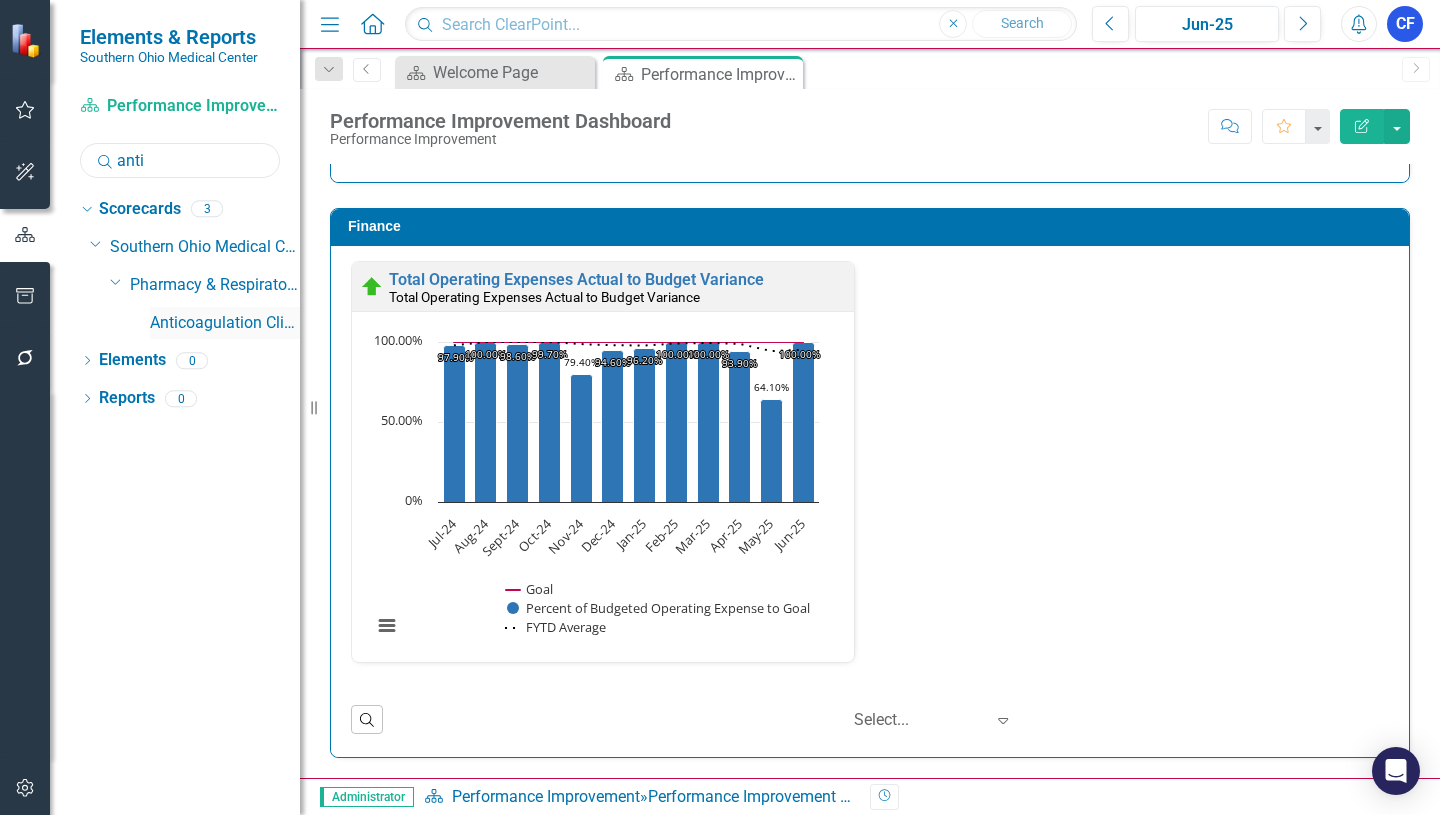 type on "anti" 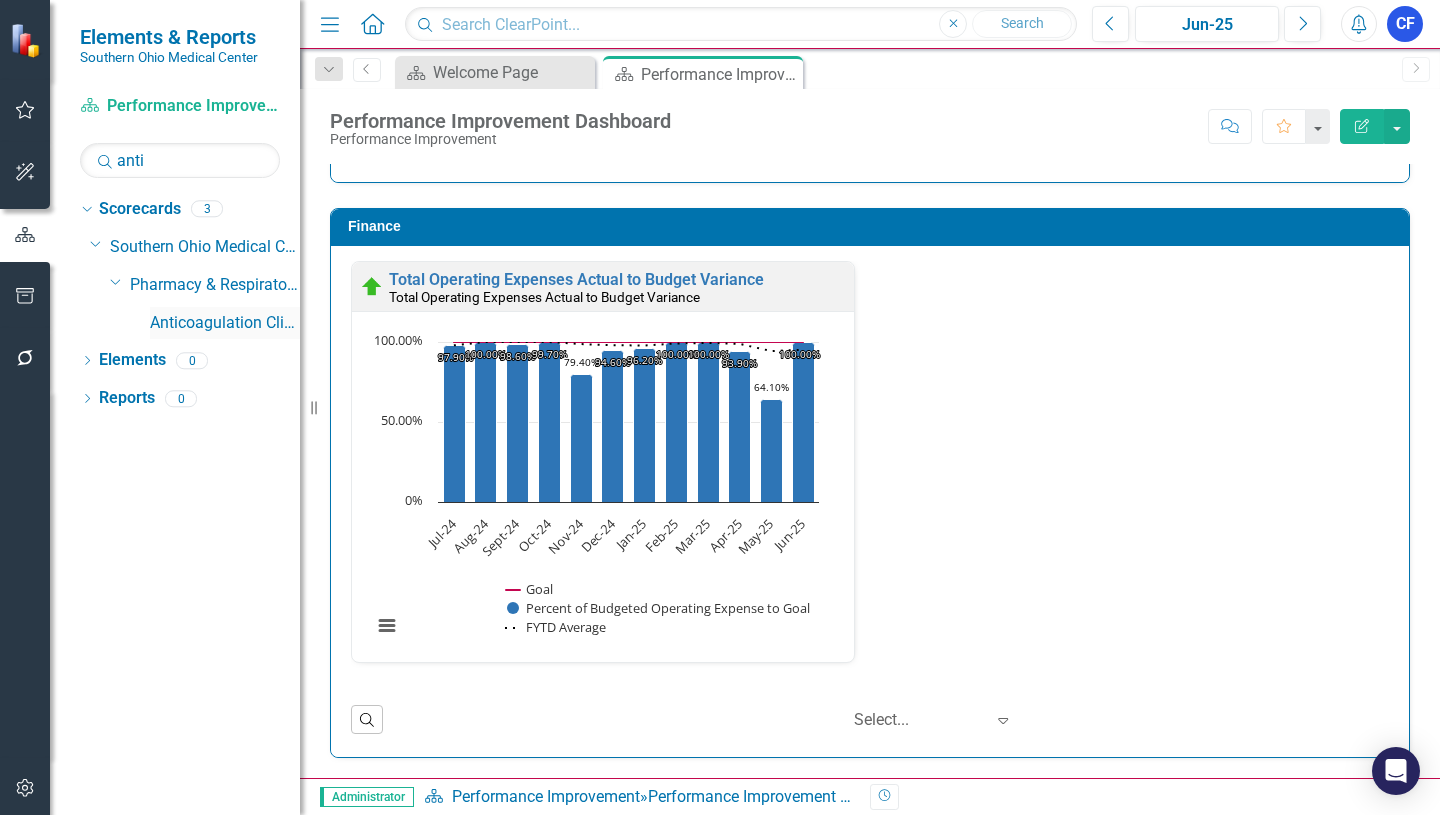 click on "Anticoagulation Clinic" at bounding box center [225, 323] 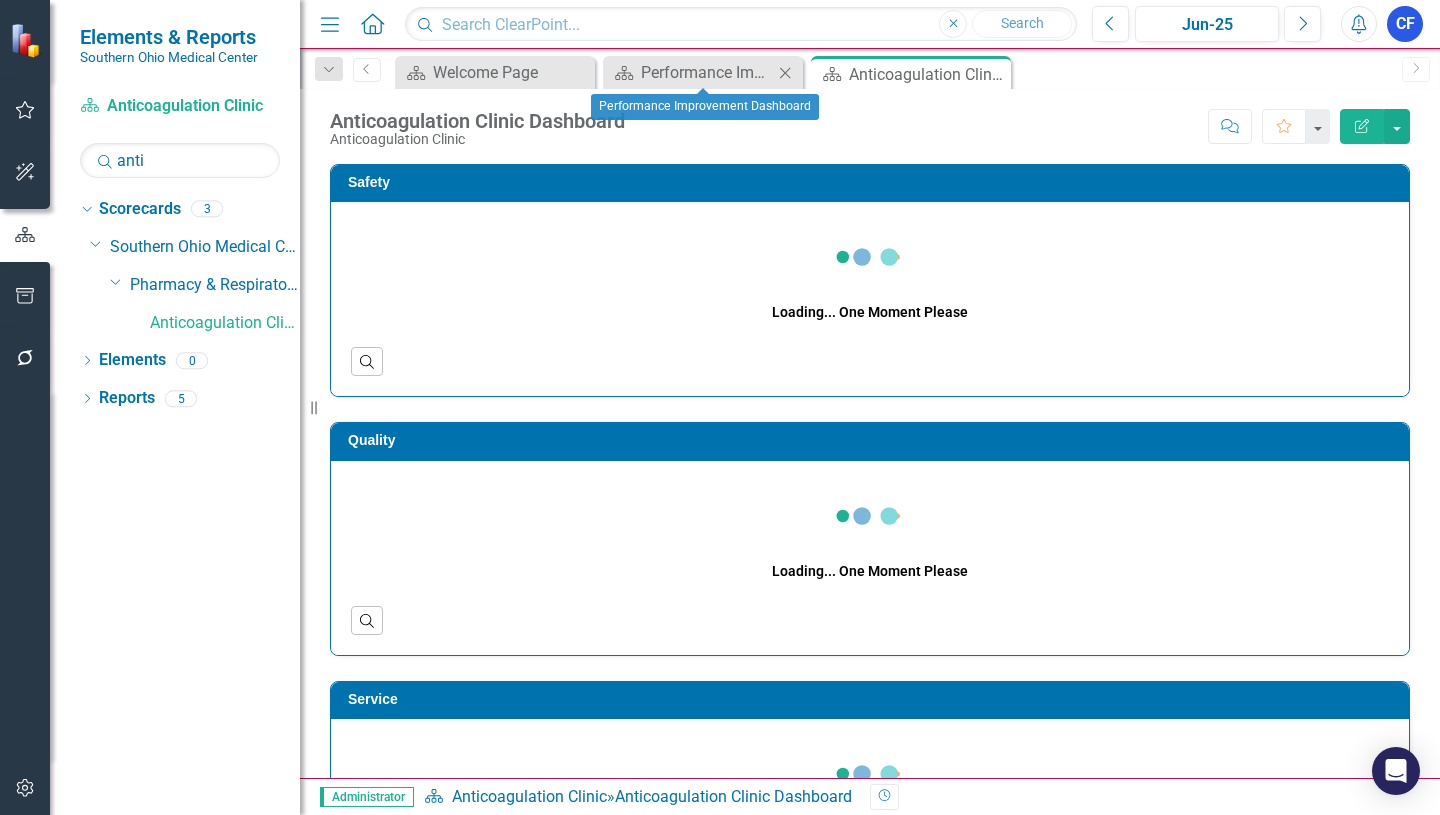 click on "Close" 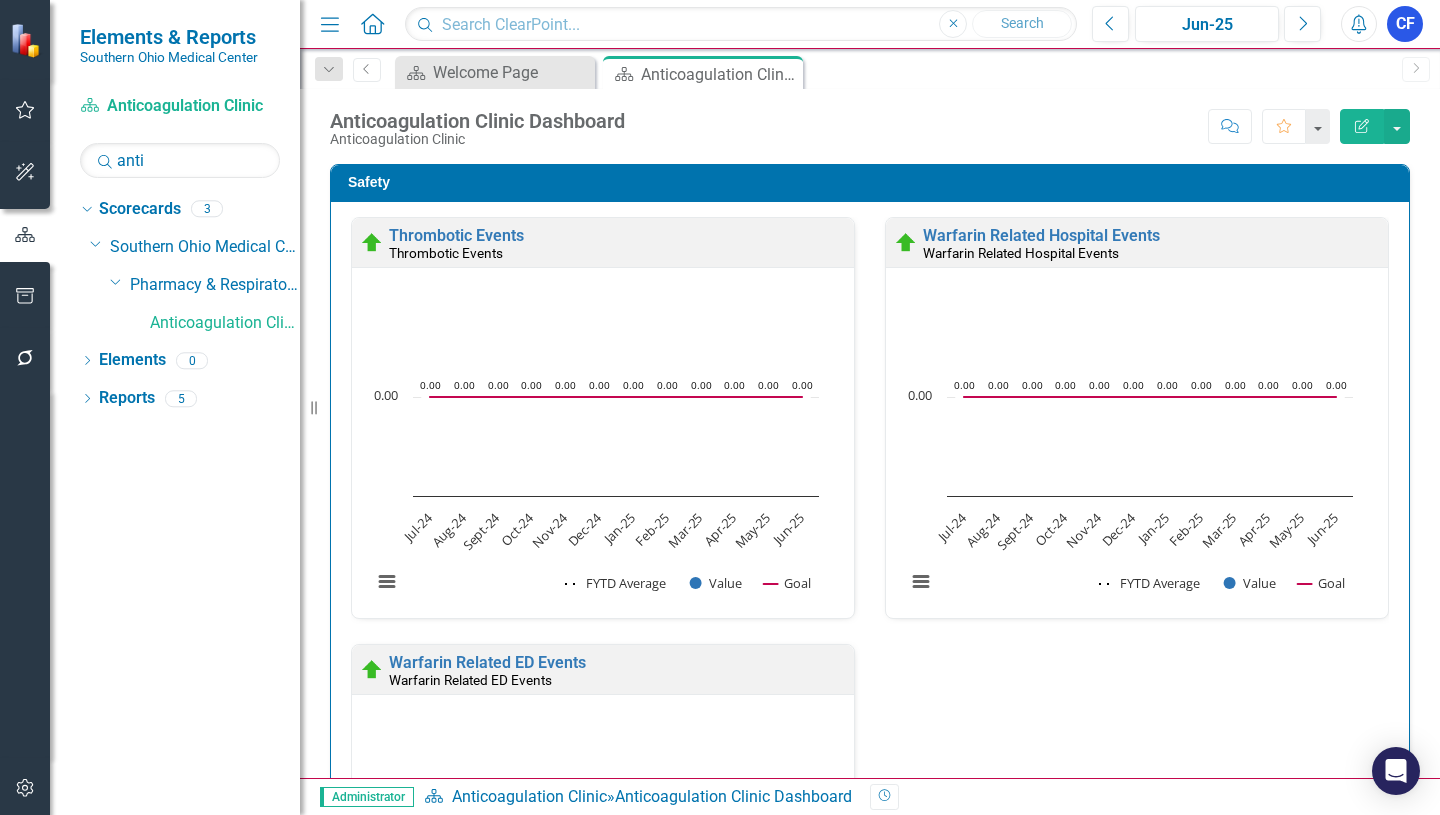scroll, scrollTop: 1, scrollLeft: 0, axis: vertical 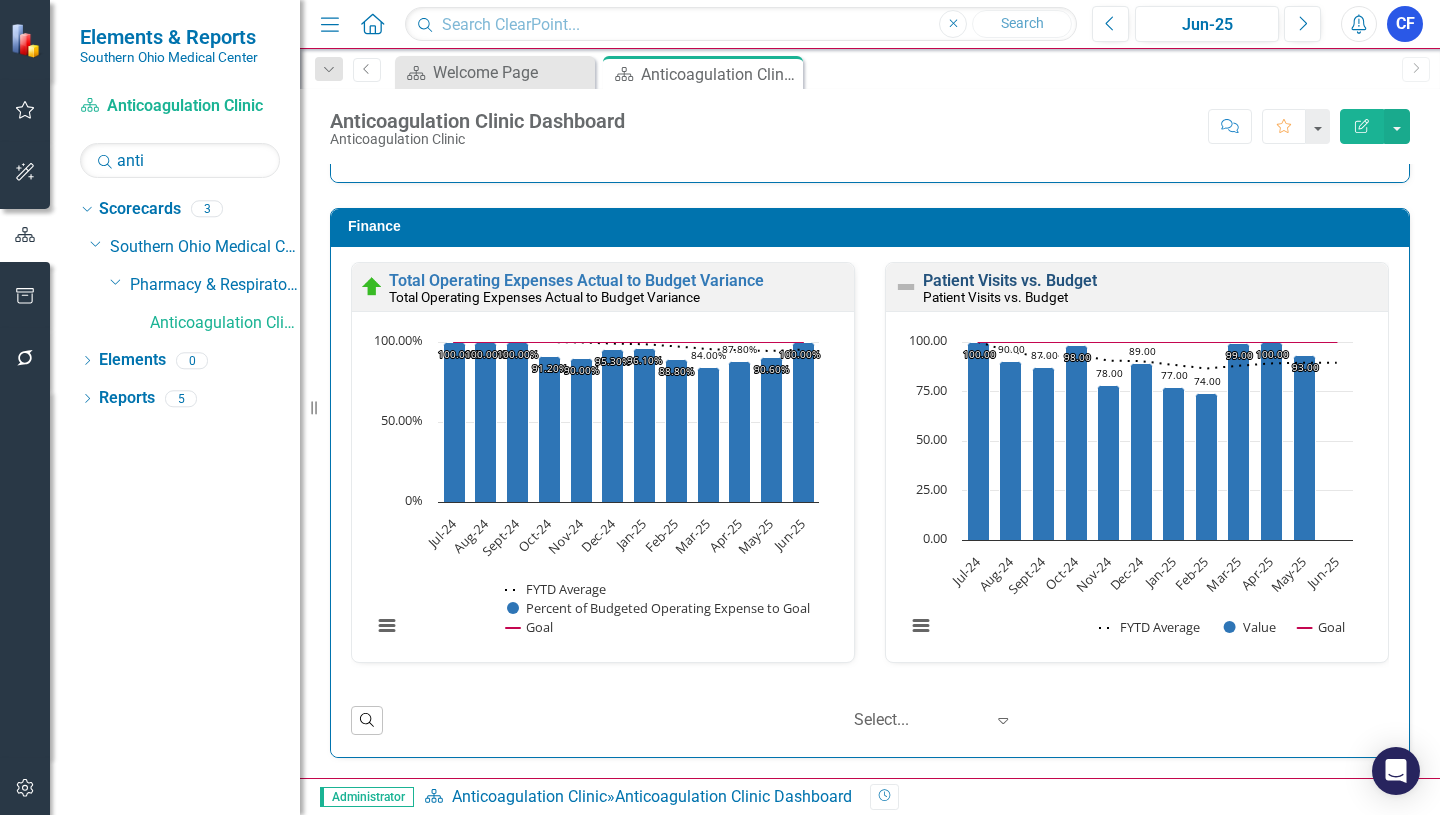 click on "Patient Visits vs. Budget" at bounding box center (1010, 280) 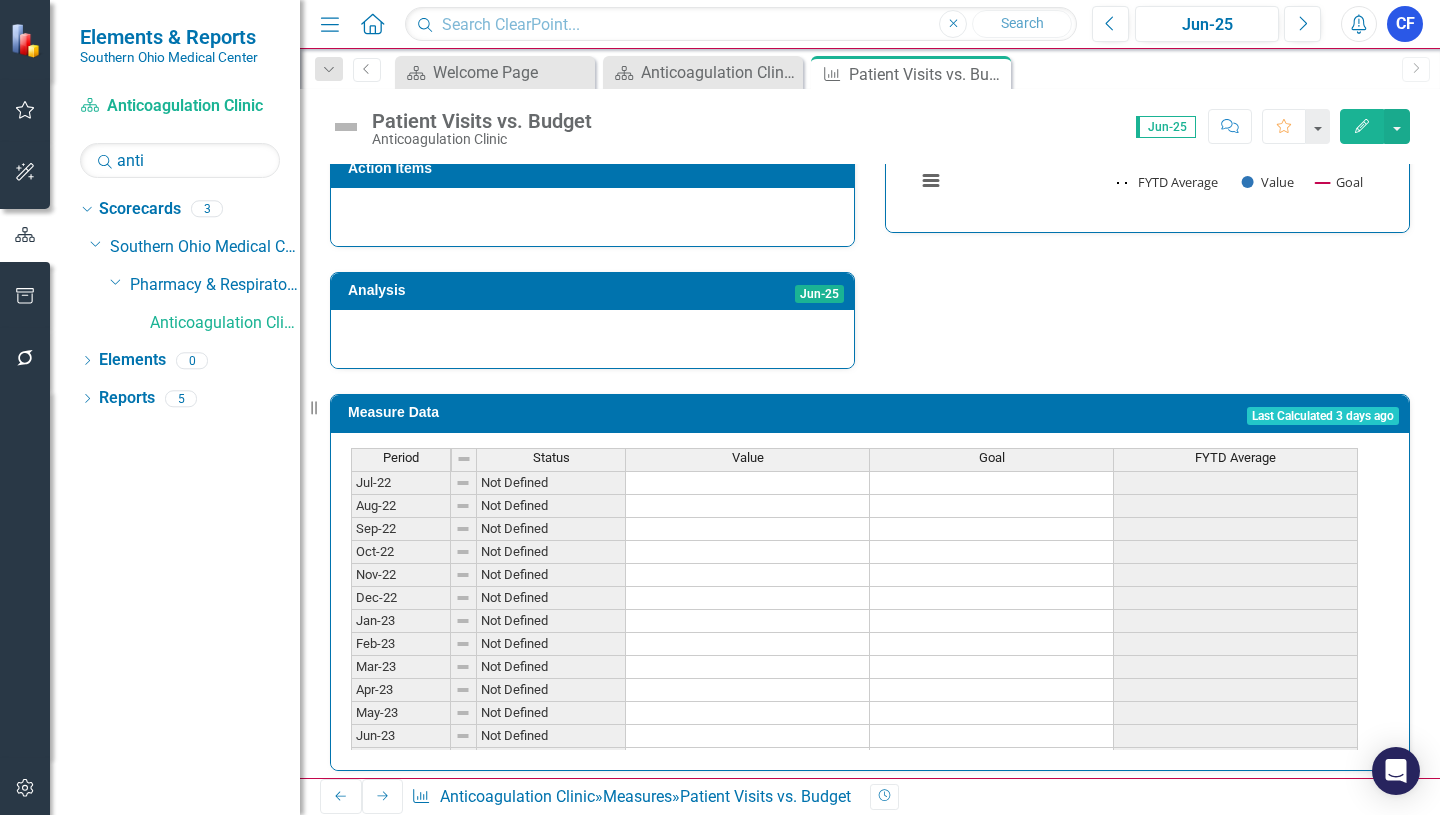 scroll, scrollTop: 680, scrollLeft: 0, axis: vertical 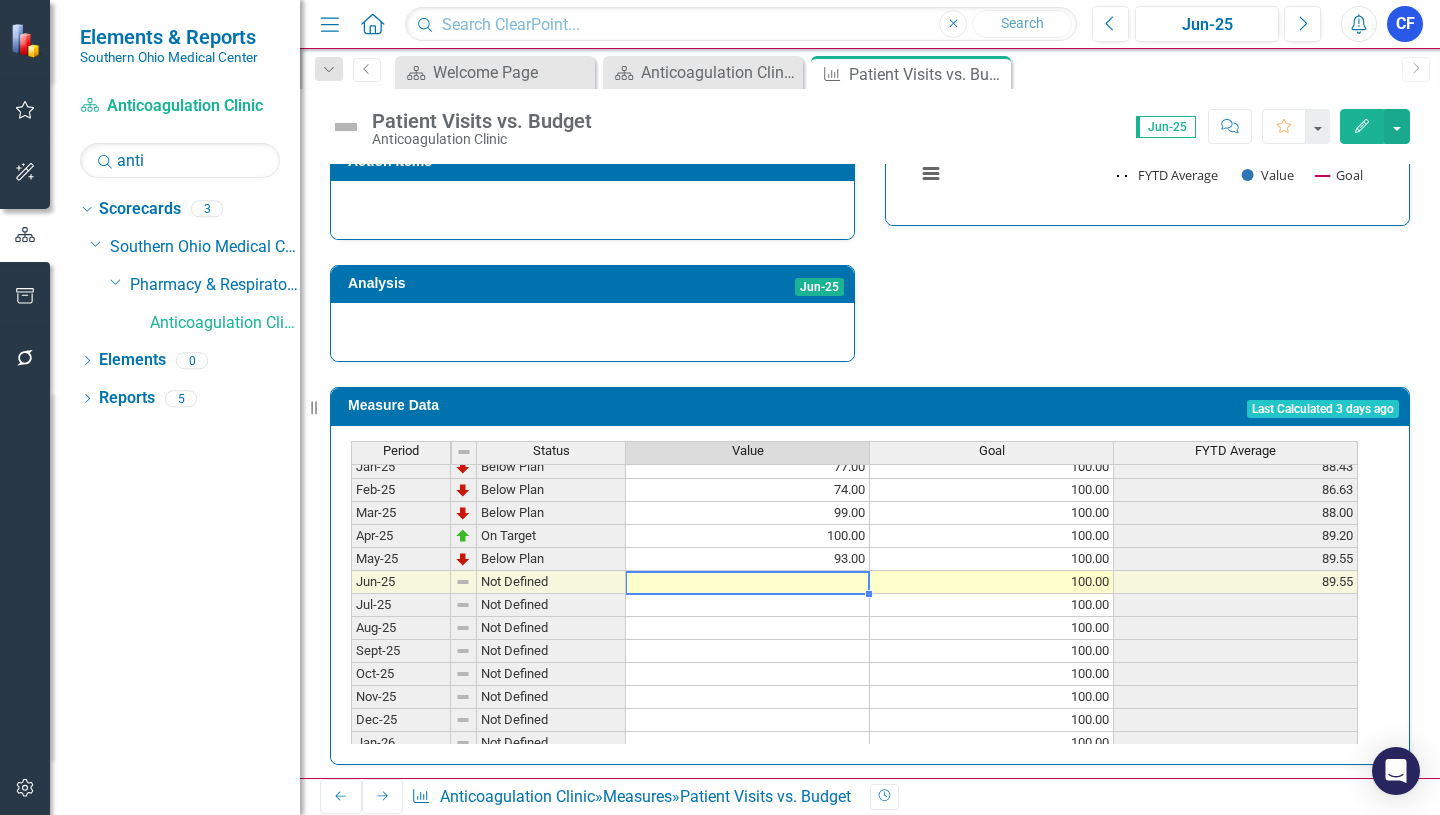 click on "Feb-24 Below Plan 87.00 100.00 87.50 Mar-24 Below Plan 84.00 100.00 87.11 Apr-24 Below Plan 83.00 100.00 86.70 May-24 Below Plan 89.00 100.00 86.91 Jun-24 Below Plan 70.00 100.00 85.50 Jul-24 On Target 100.00 100.00 100.00 Aug-24 Below Plan 90.00 100.00 95.00 Sept-24 Below Plan 87.00 100.00 92.33 Oct-24 Below Plan 98.00 100.00 93.75 Nov-24 Below Plan 78.00 100.00 90.60 Dec-24 Below Plan 89.00 100.00 90.33 Jan-25 Below Plan 77.00 100.00 88.43 Feb-25 Below Plan 74.00 100.00 86.63 Mar-25 Below Plan 99.00 100.00 88.00 Apr-25 On Target 100.00 100.00 89.20 May-25 Below Plan 93.00 100.00 89.55 Jun-25 Not Defined 100.00 89.55 Jul-25 Not Defined 100.00 Aug-25 Not Defined 100.00 Sept-25 Not Defined 100.00 Oct-25 Not Defined 100.00 Nov-25 Not Defined 100.00 Dec-25 Not Defined 100.00 Jan-26 Not Defined 100.00 Feb-26 Not Defined 100.00 Mar-26 Not Defined 100.00 Apr-26 Not Defined 100.00 May-26 Not Defined 100.00 Jun-26 Not Defined 100.00" at bounding box center (854, 536) 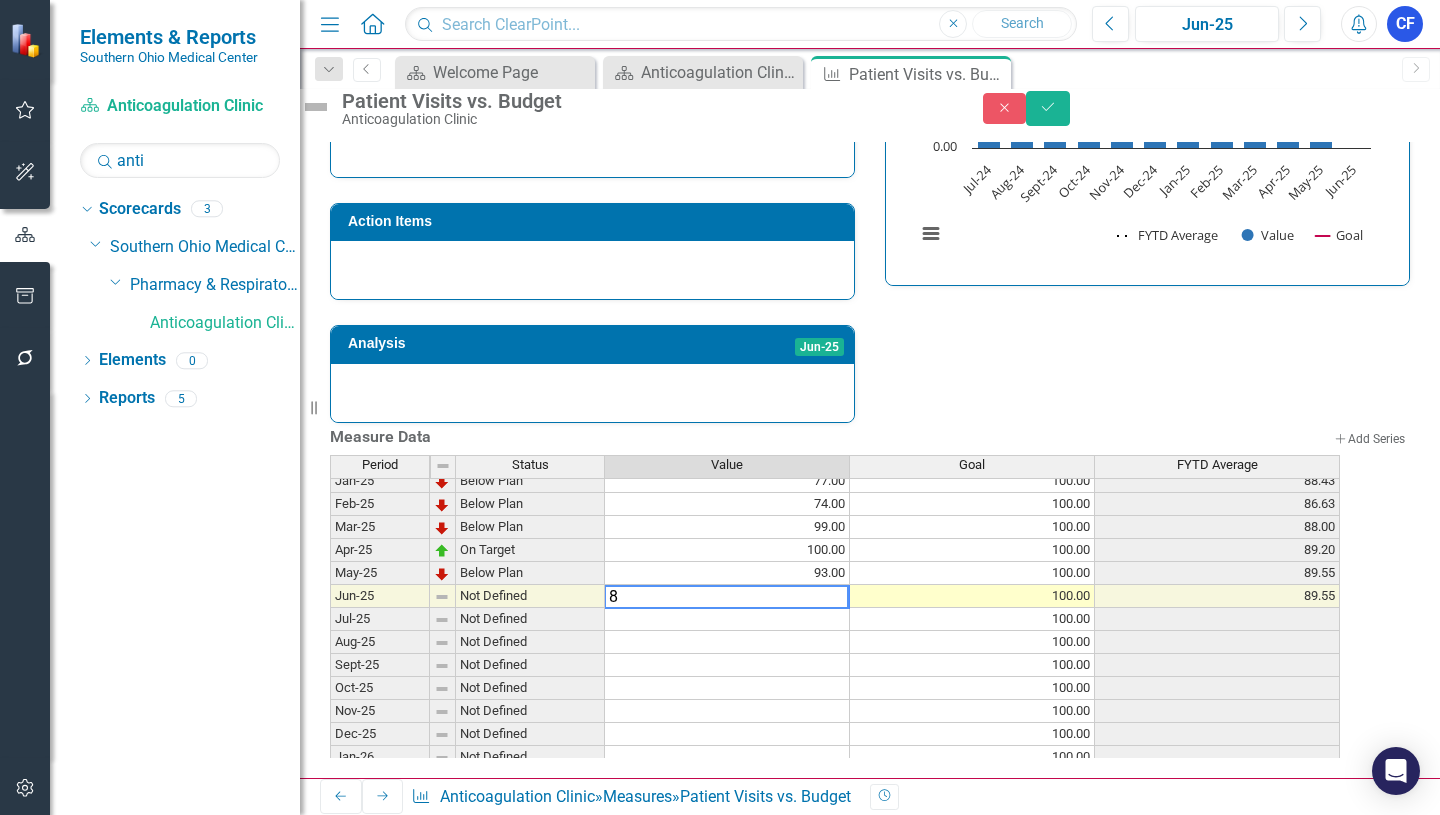 type on "89" 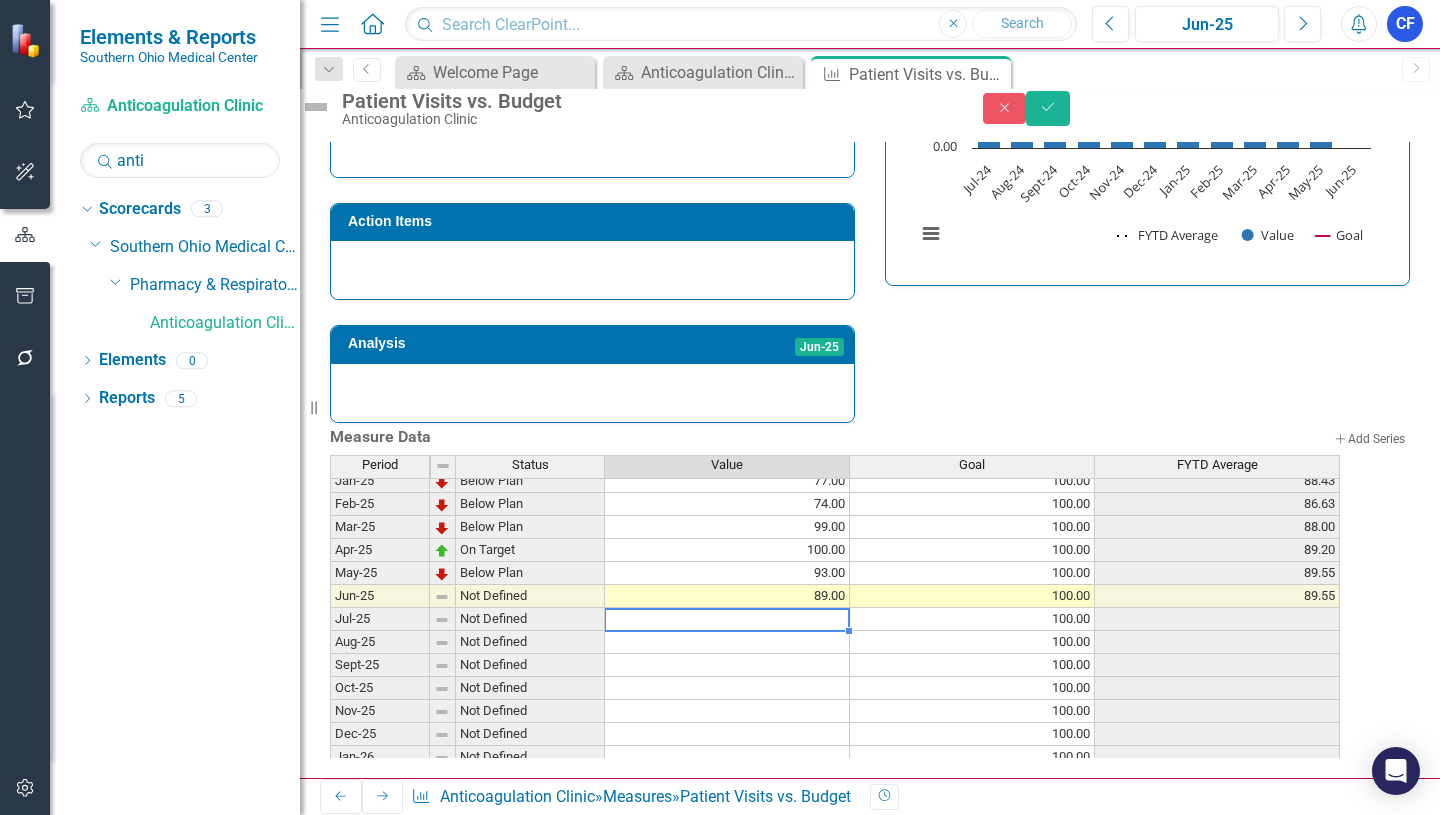 type 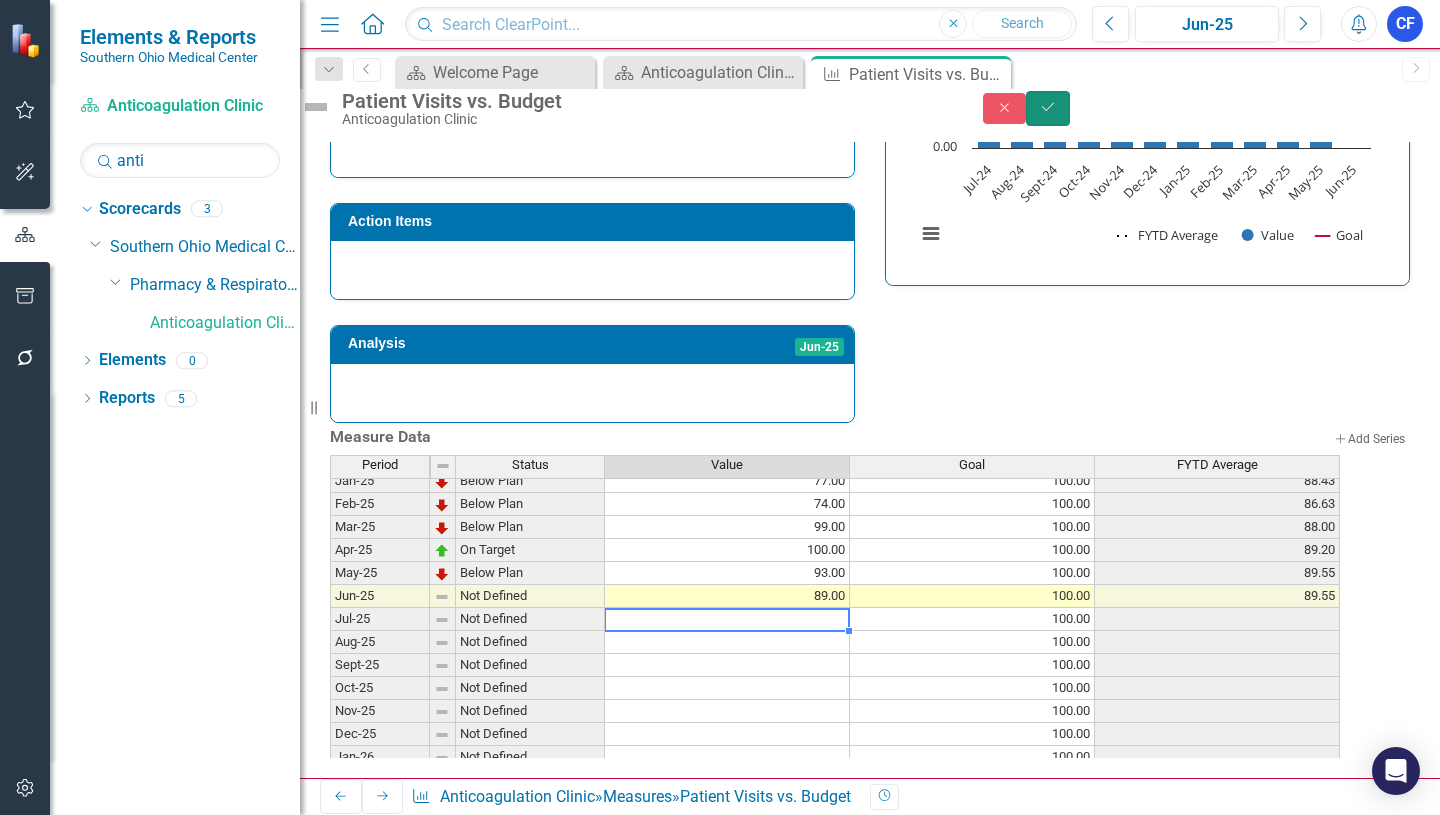 click on "Save" 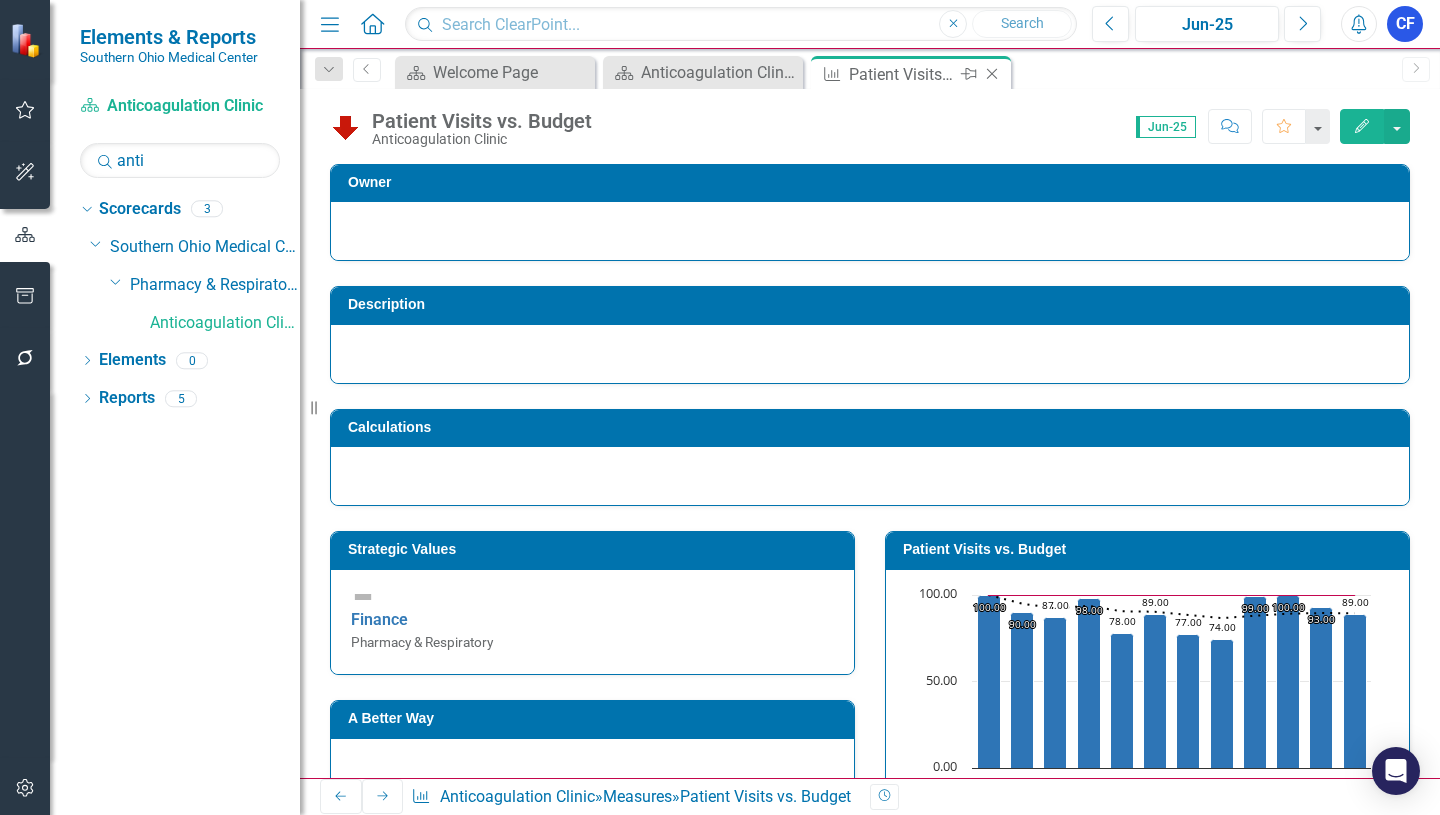 click on "Close" 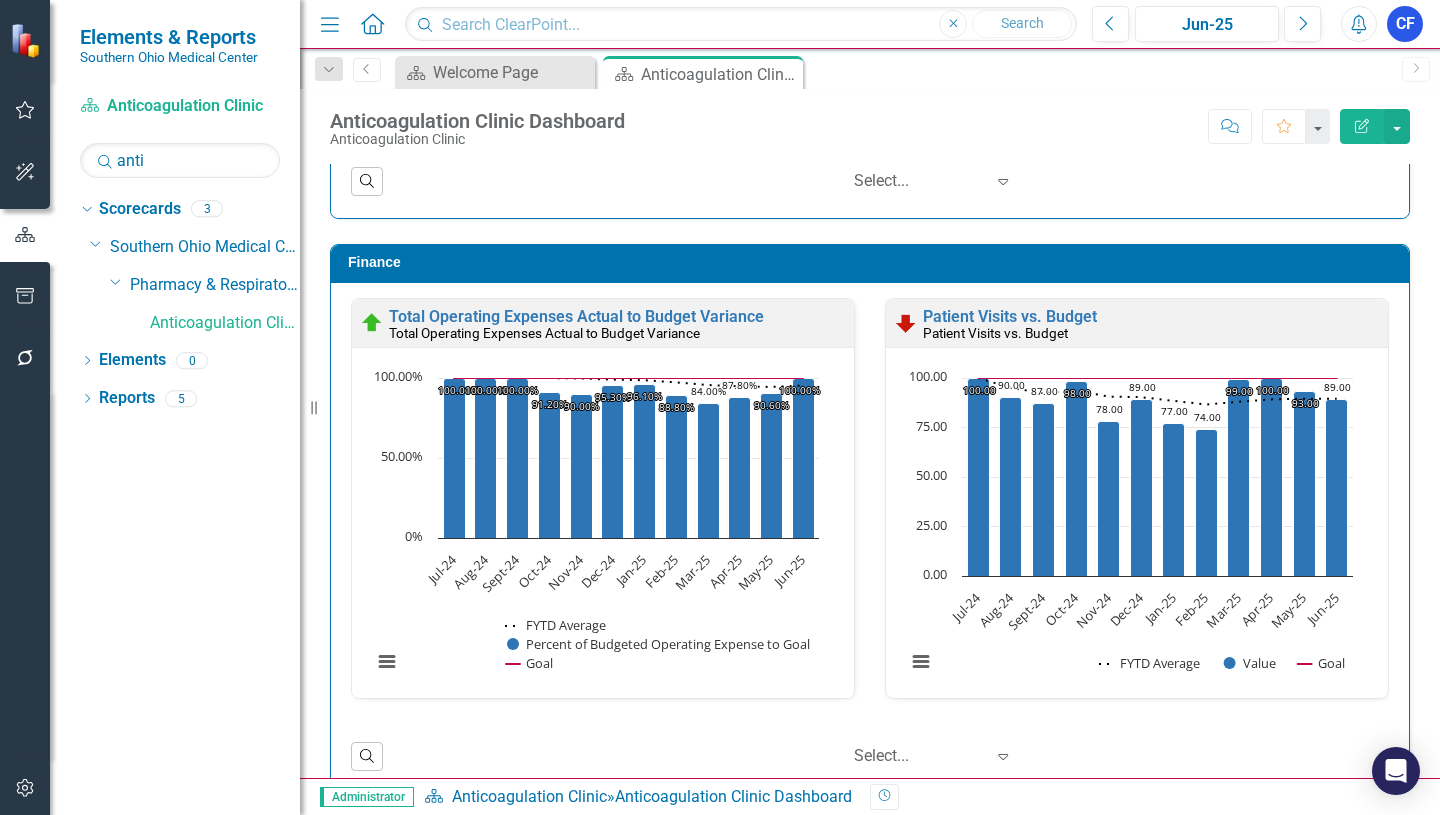 scroll, scrollTop: 2534, scrollLeft: 0, axis: vertical 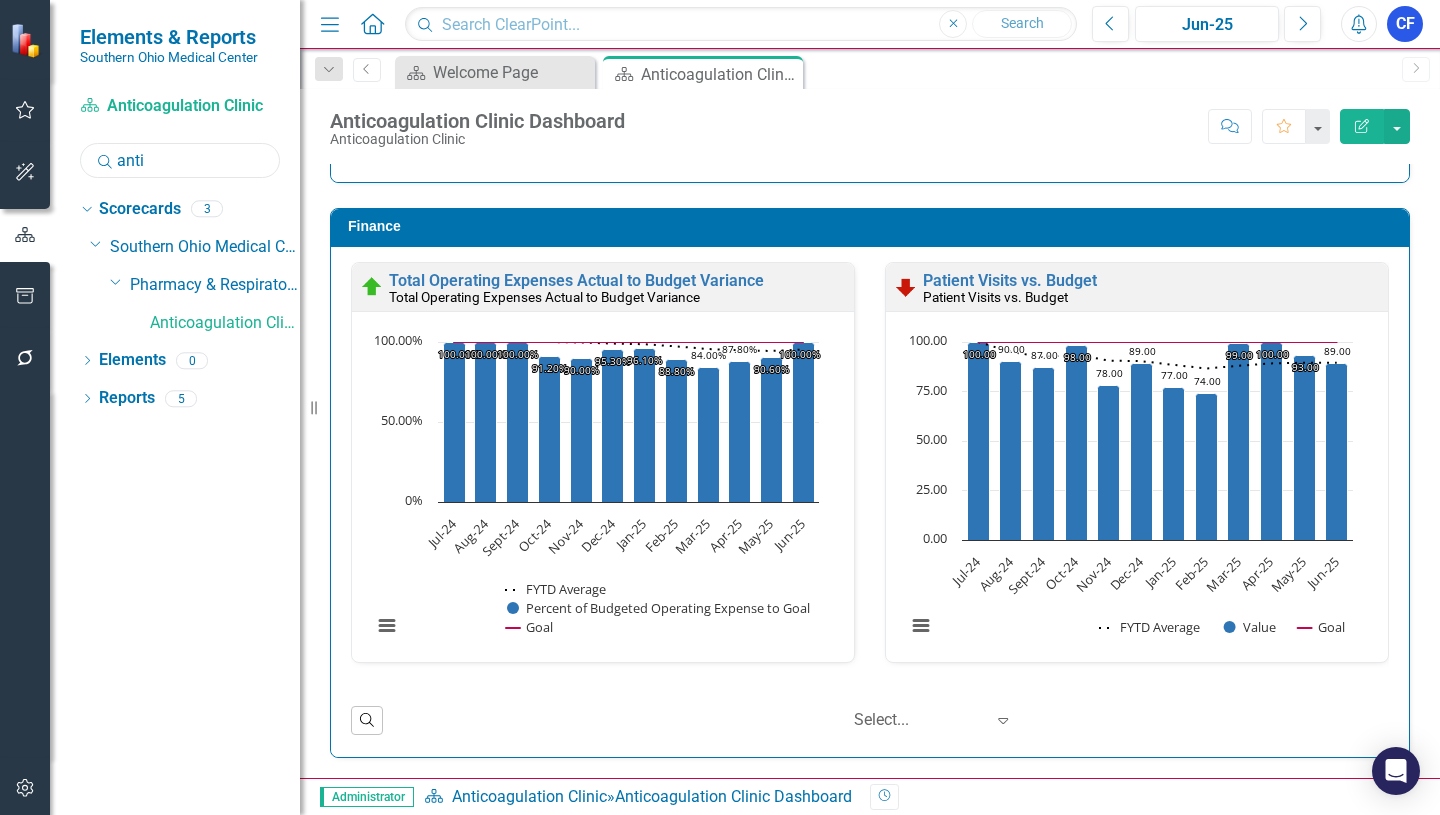 drag, startPoint x: 152, startPoint y: 158, endPoint x: 117, endPoint y: 156, distance: 35.057095 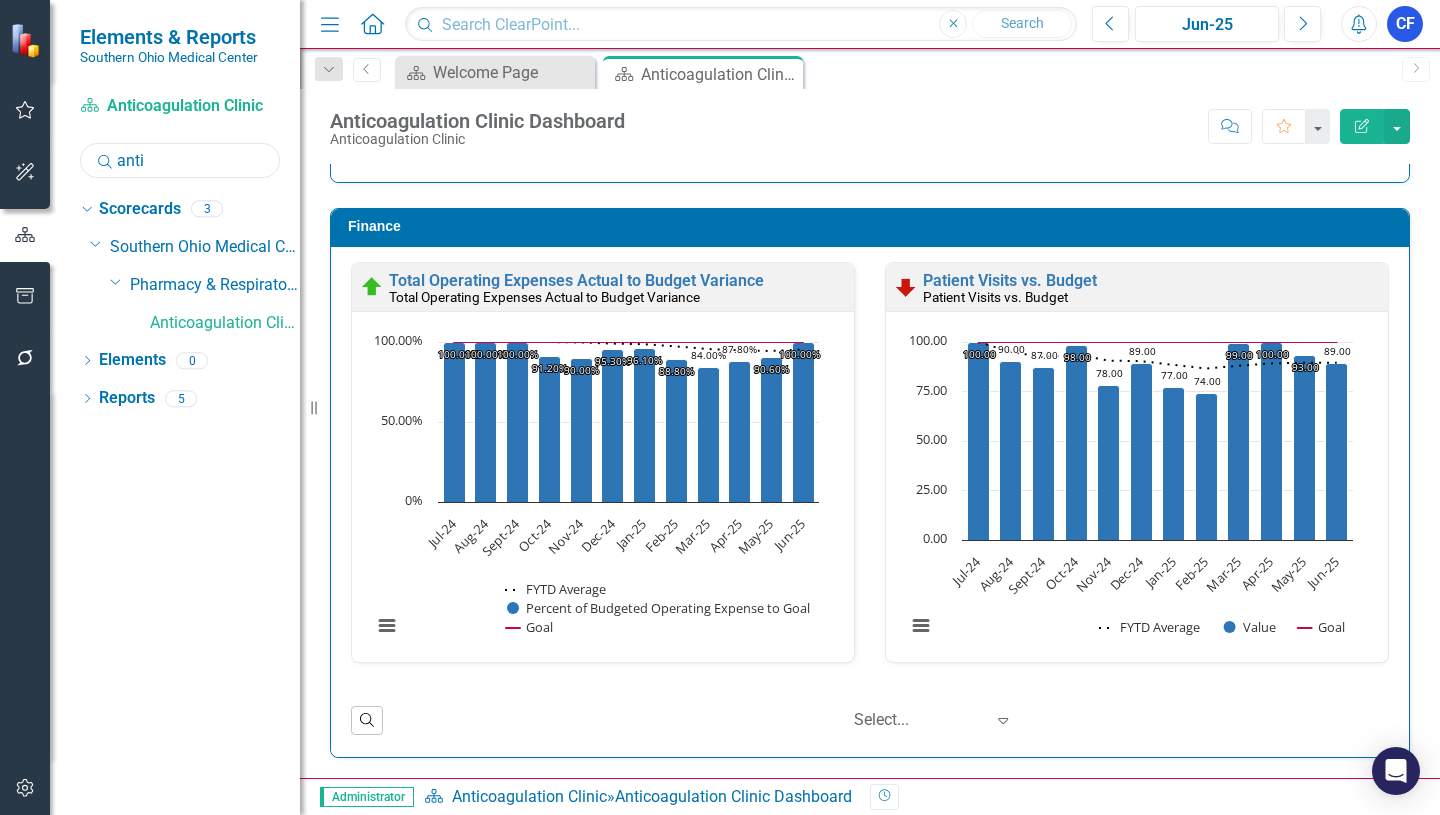 click on "anti" at bounding box center (180, 160) 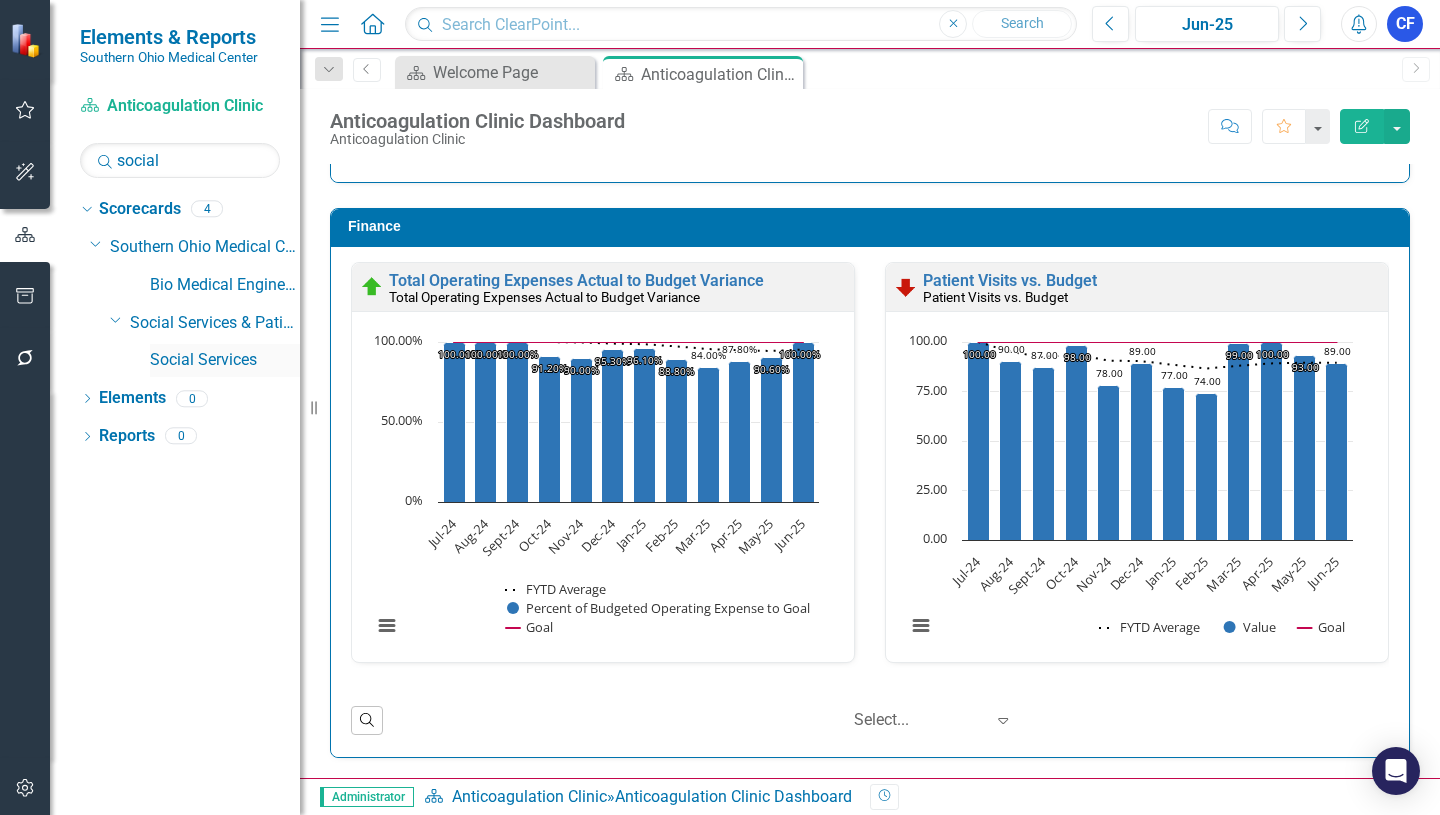 click on "Social Services" at bounding box center [225, 360] 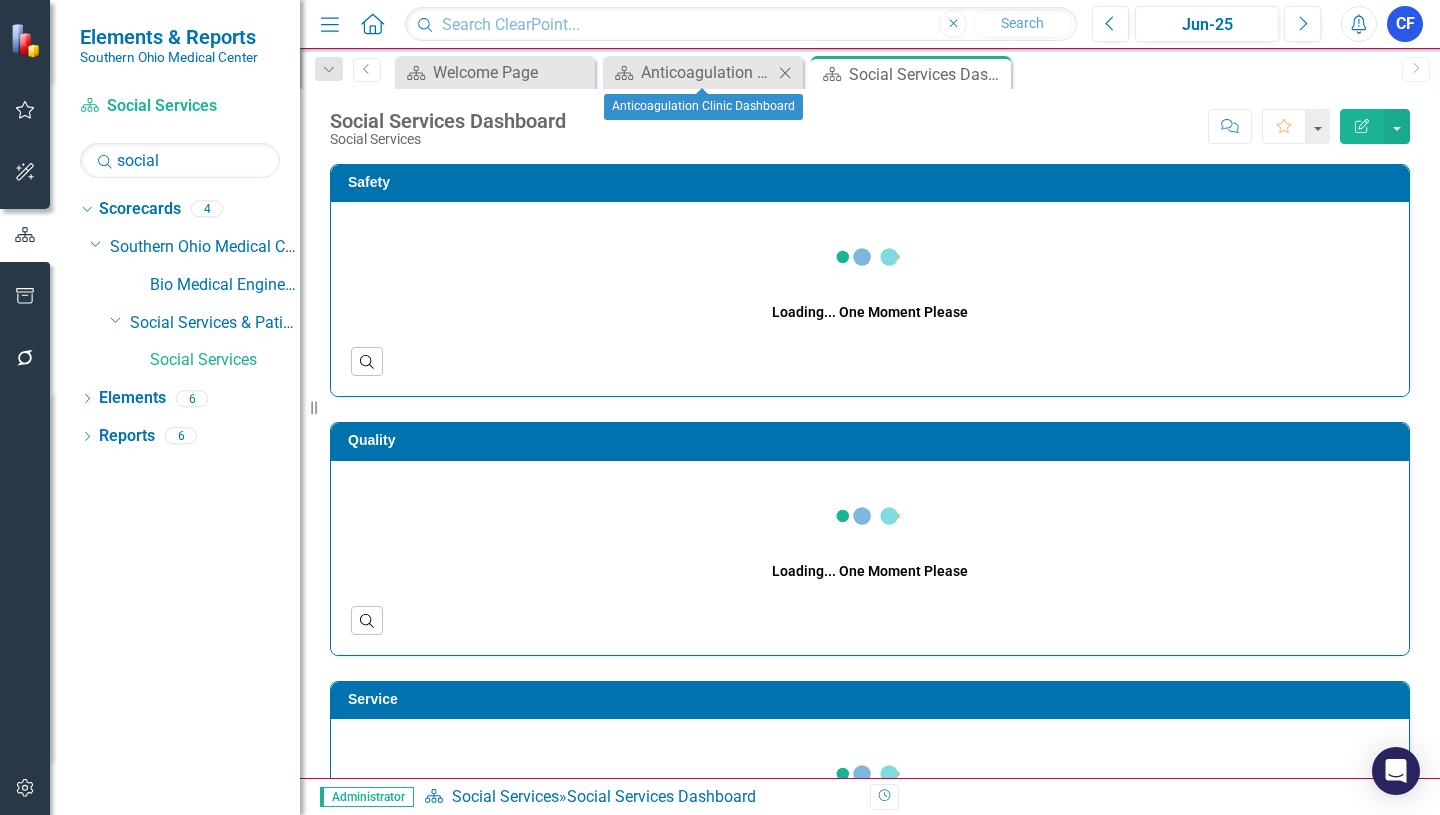 click on "Close" 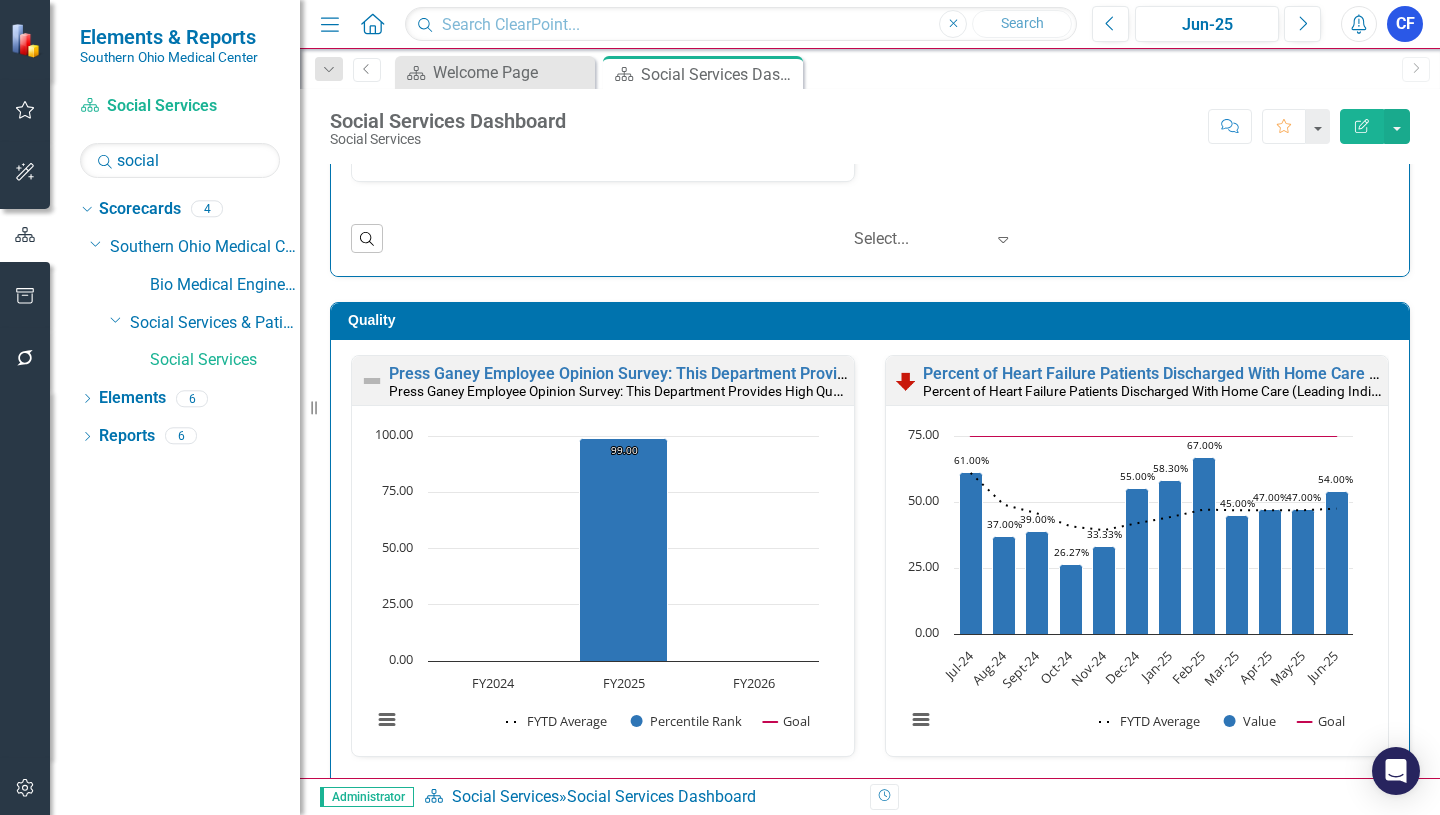 scroll, scrollTop: 0, scrollLeft: 0, axis: both 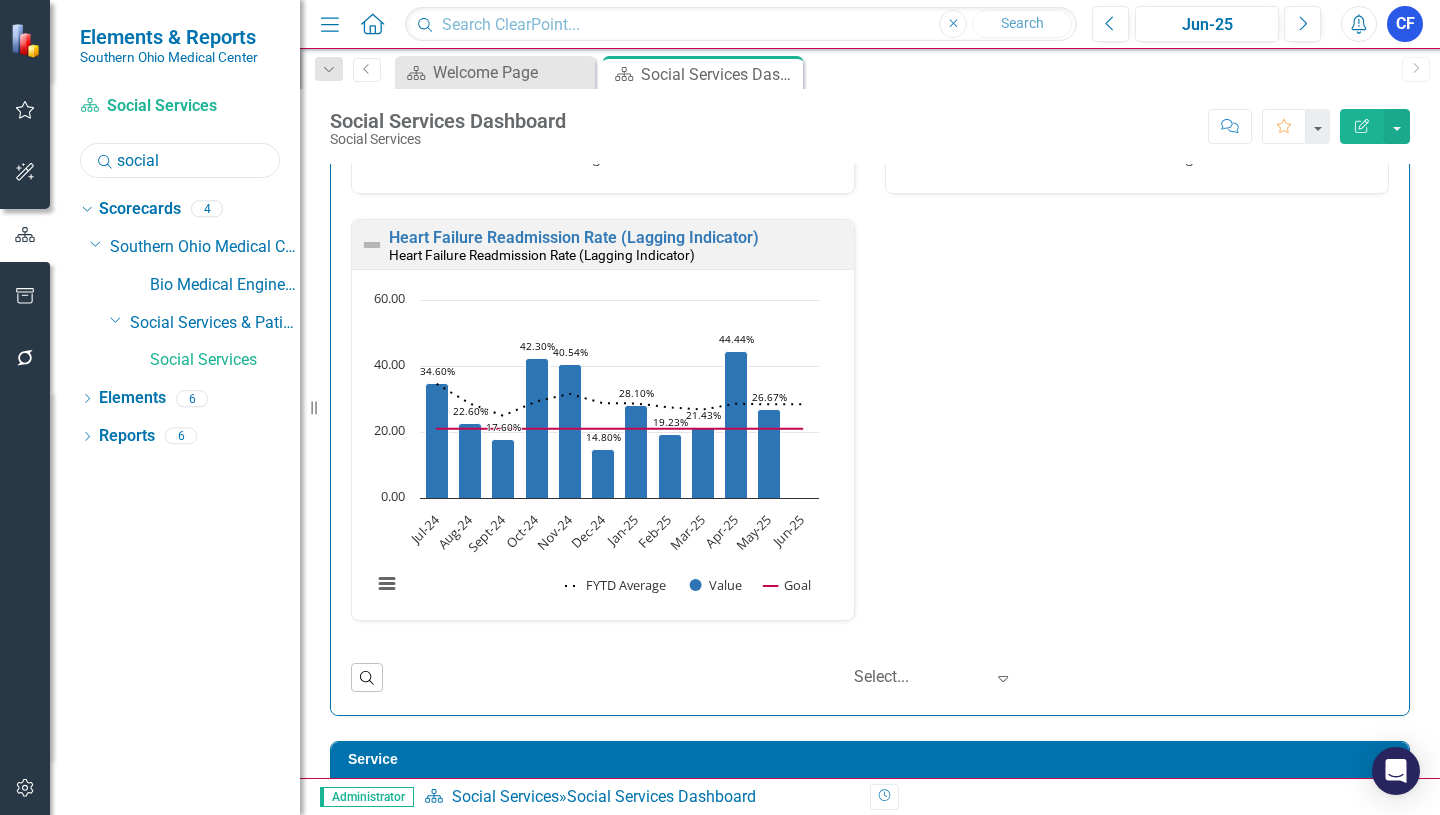 drag, startPoint x: 168, startPoint y: 160, endPoint x: 113, endPoint y: 164, distance: 55.145264 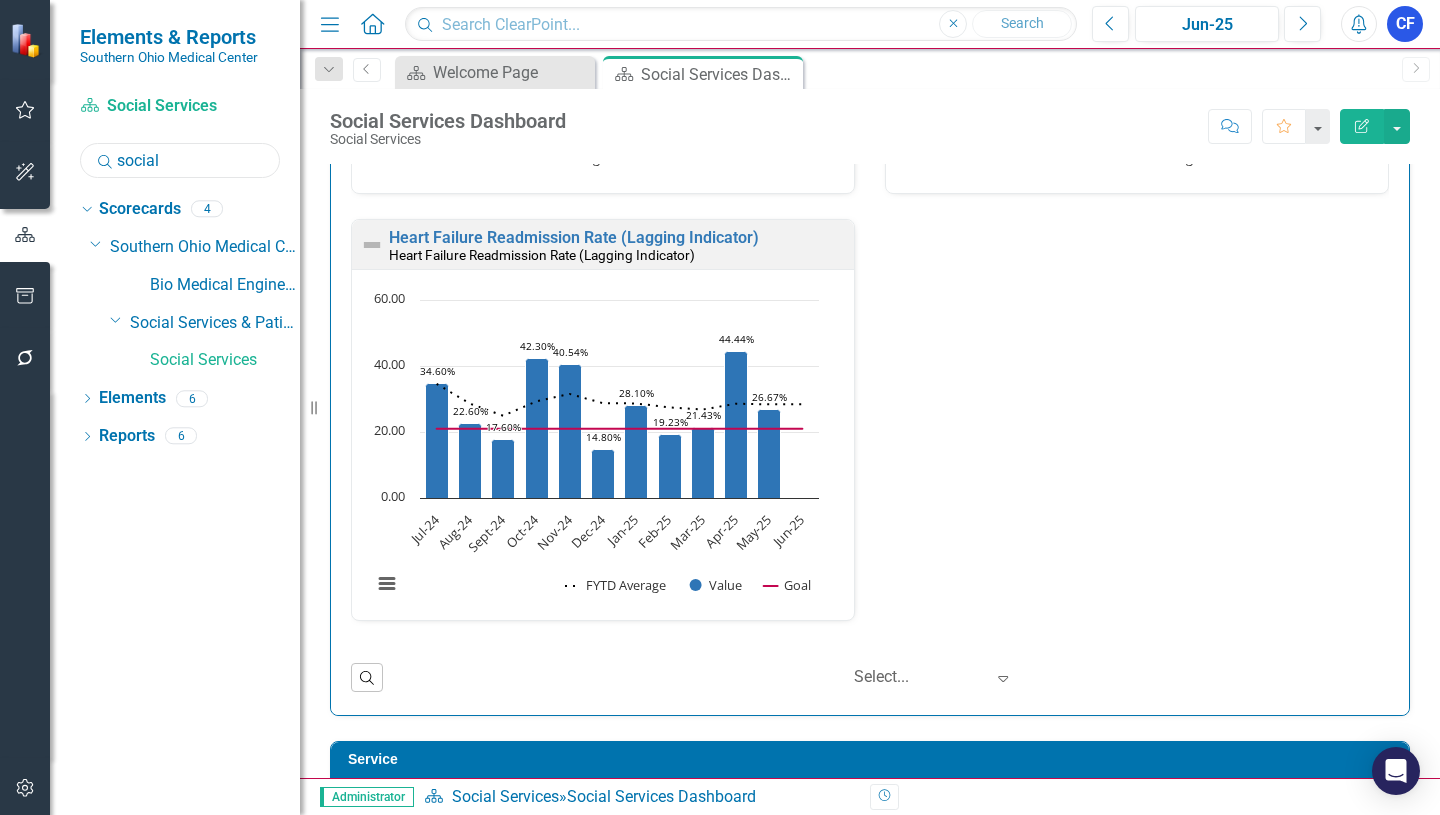 click on "Search social" at bounding box center (180, 160) 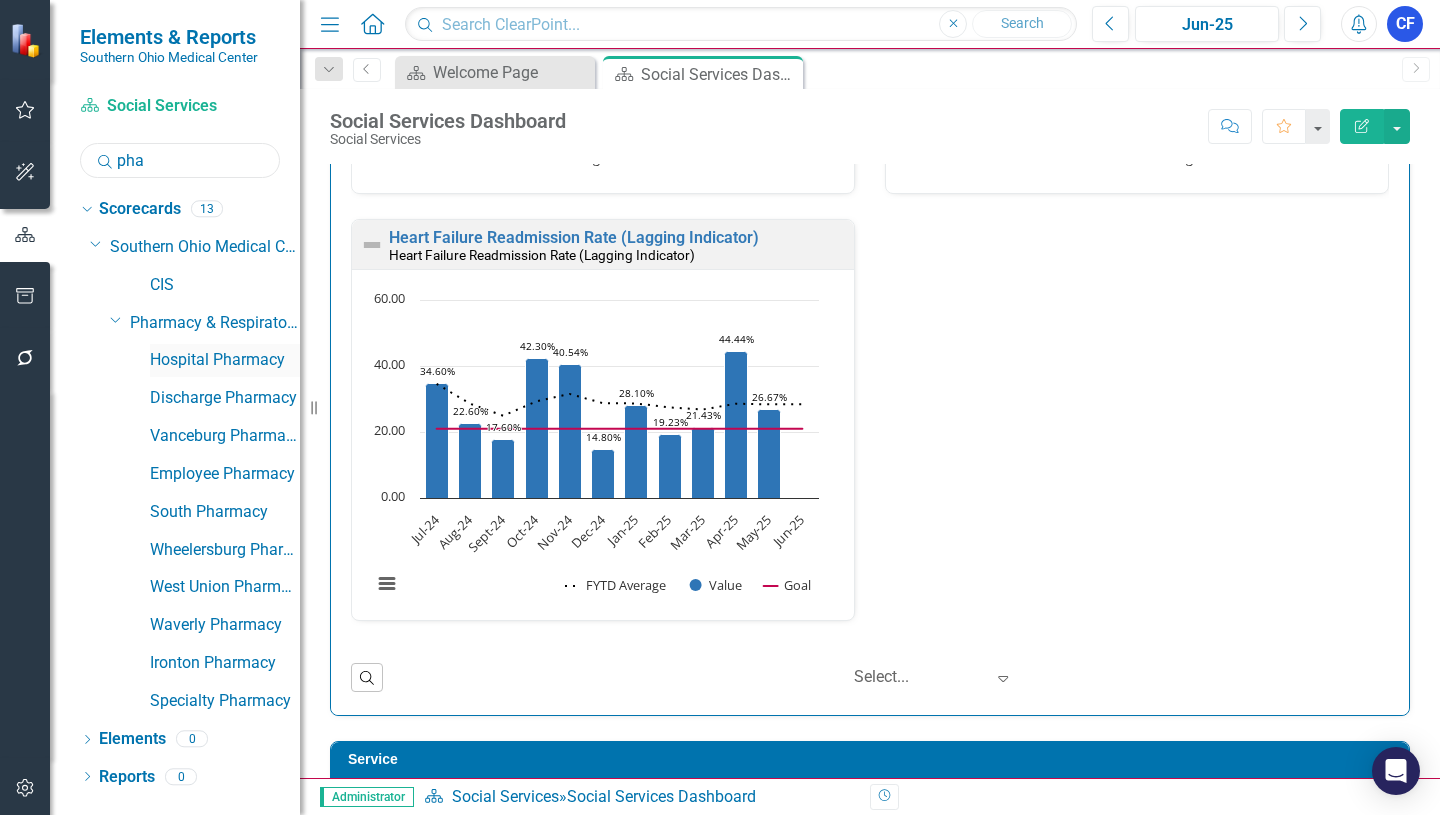 type on "pha" 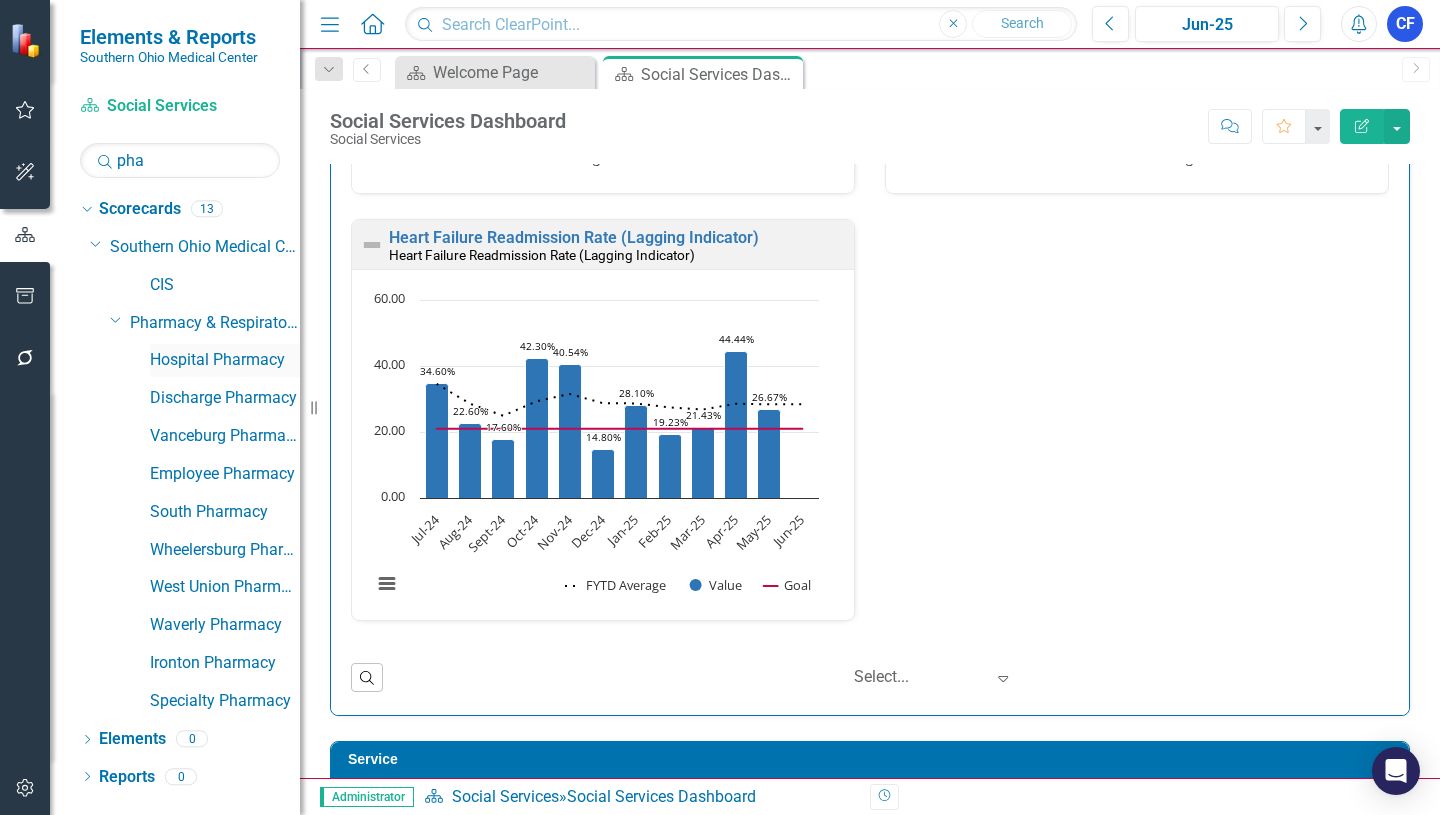 click on "Hospital Pharmacy" at bounding box center (225, 360) 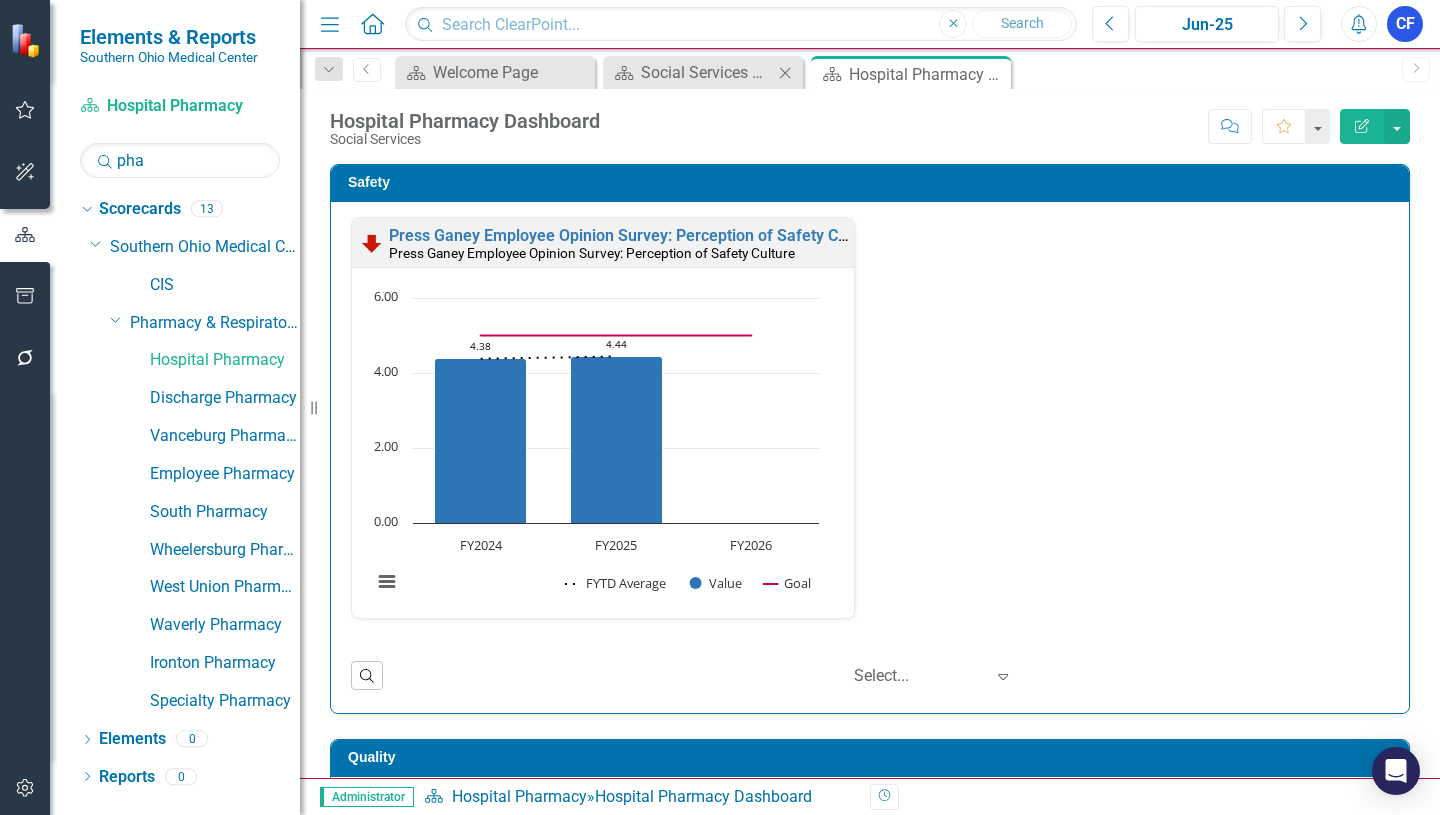 click 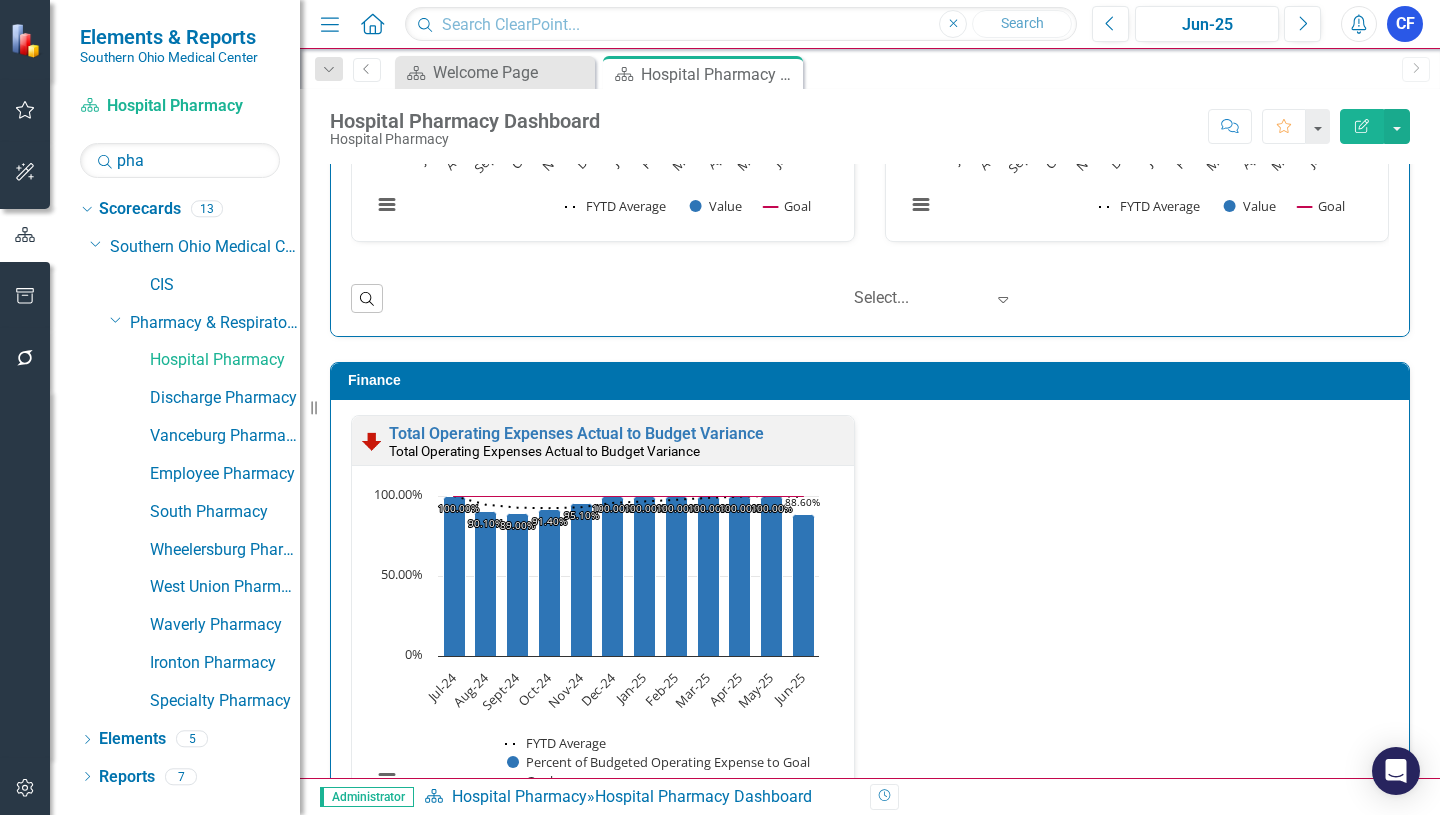 scroll, scrollTop: 4251, scrollLeft: 0, axis: vertical 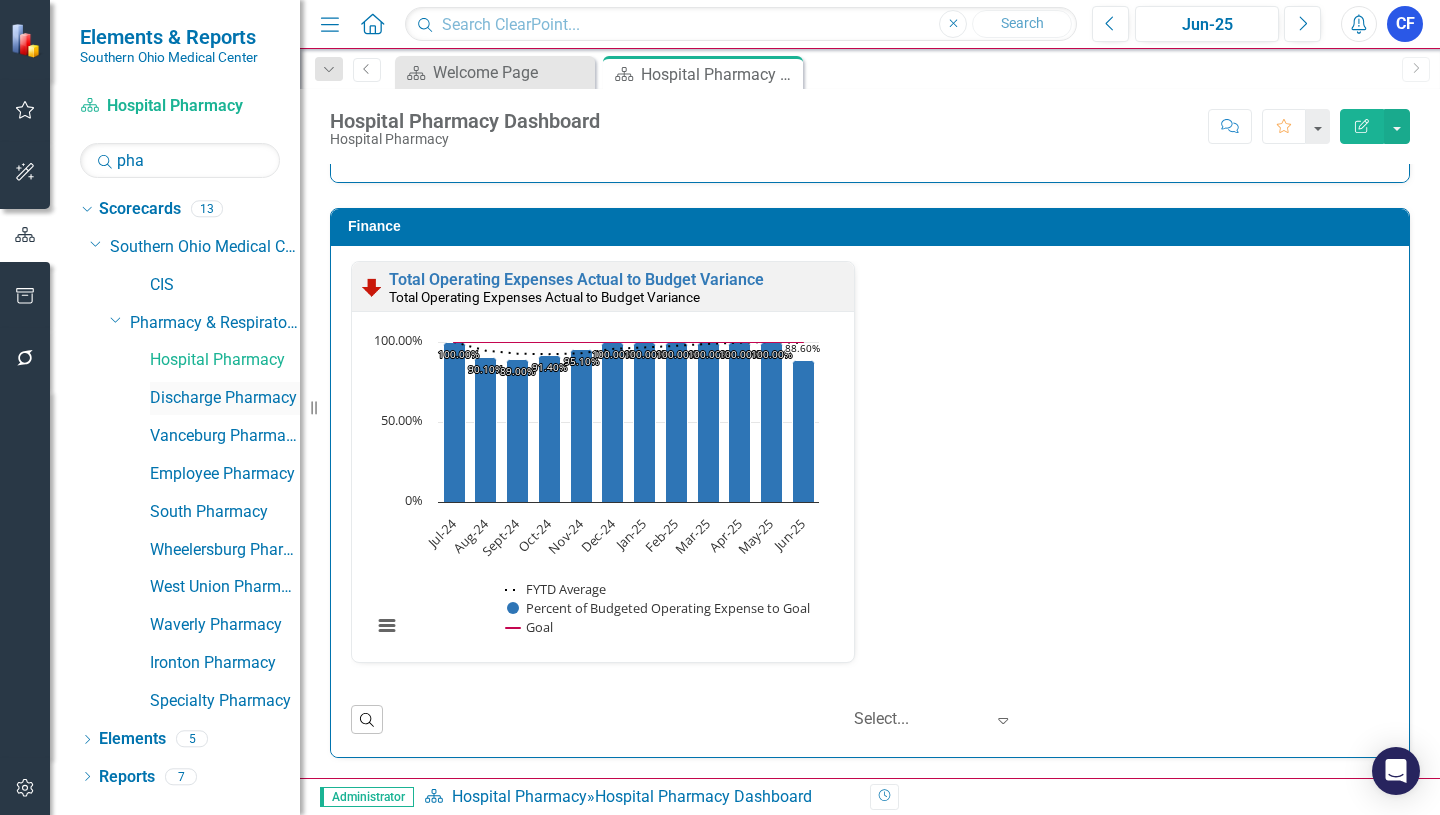 drag, startPoint x: 184, startPoint y: 395, endPoint x: 821, endPoint y: 50, distance: 724.4267 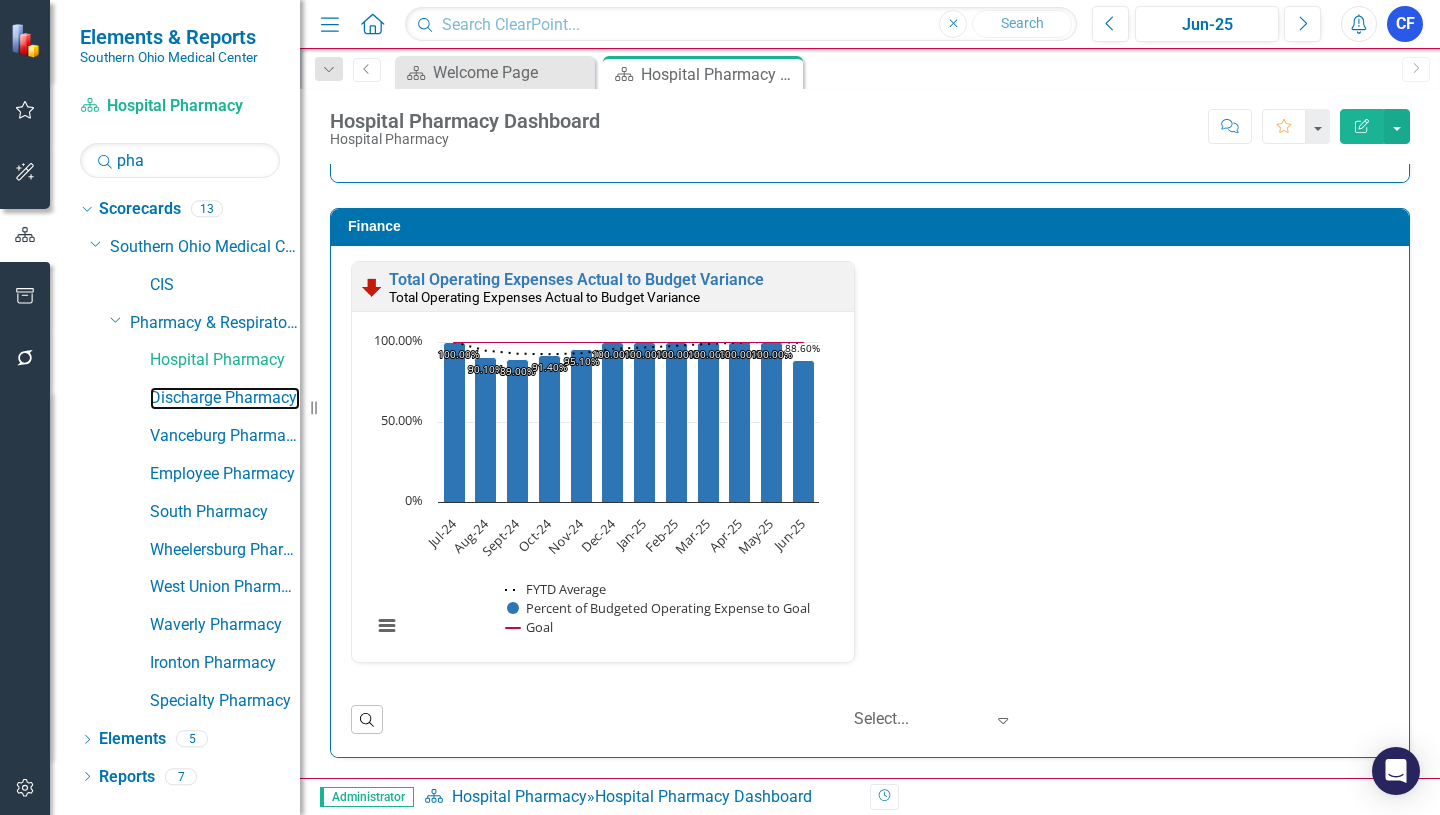 click on "Discharge Pharmacy" at bounding box center [225, 398] 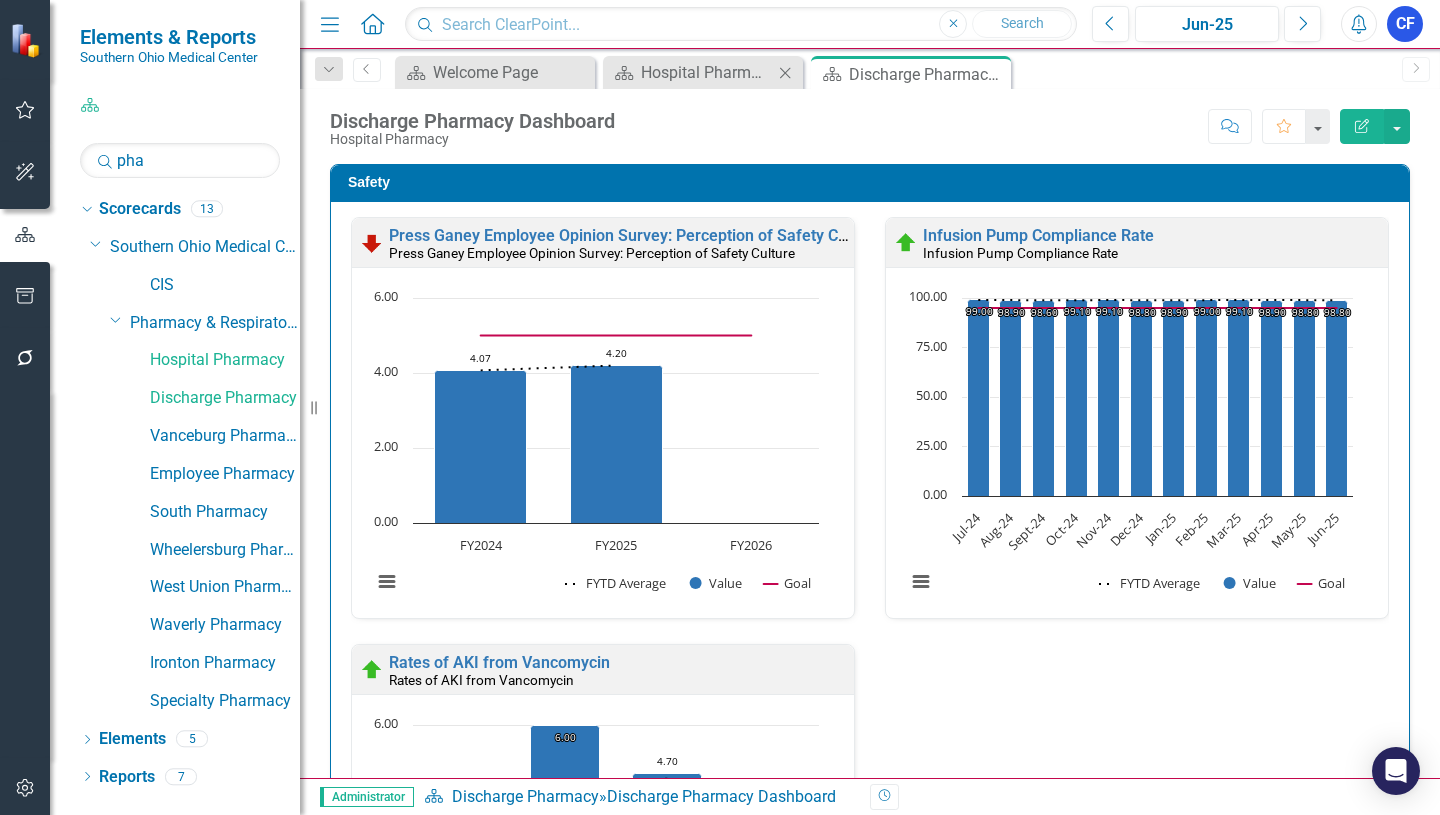 click on "Close" 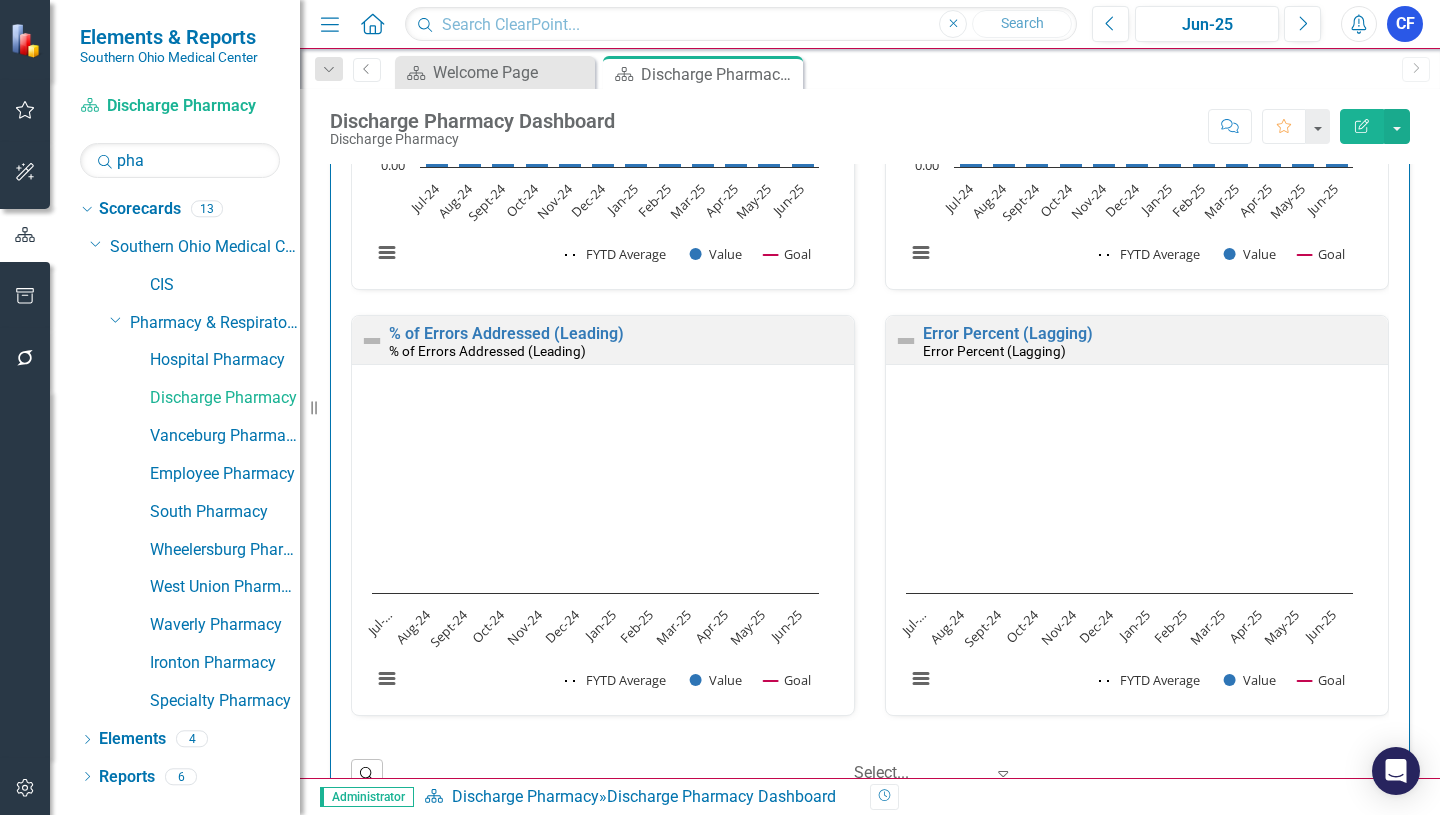 scroll, scrollTop: 4815, scrollLeft: 0, axis: vertical 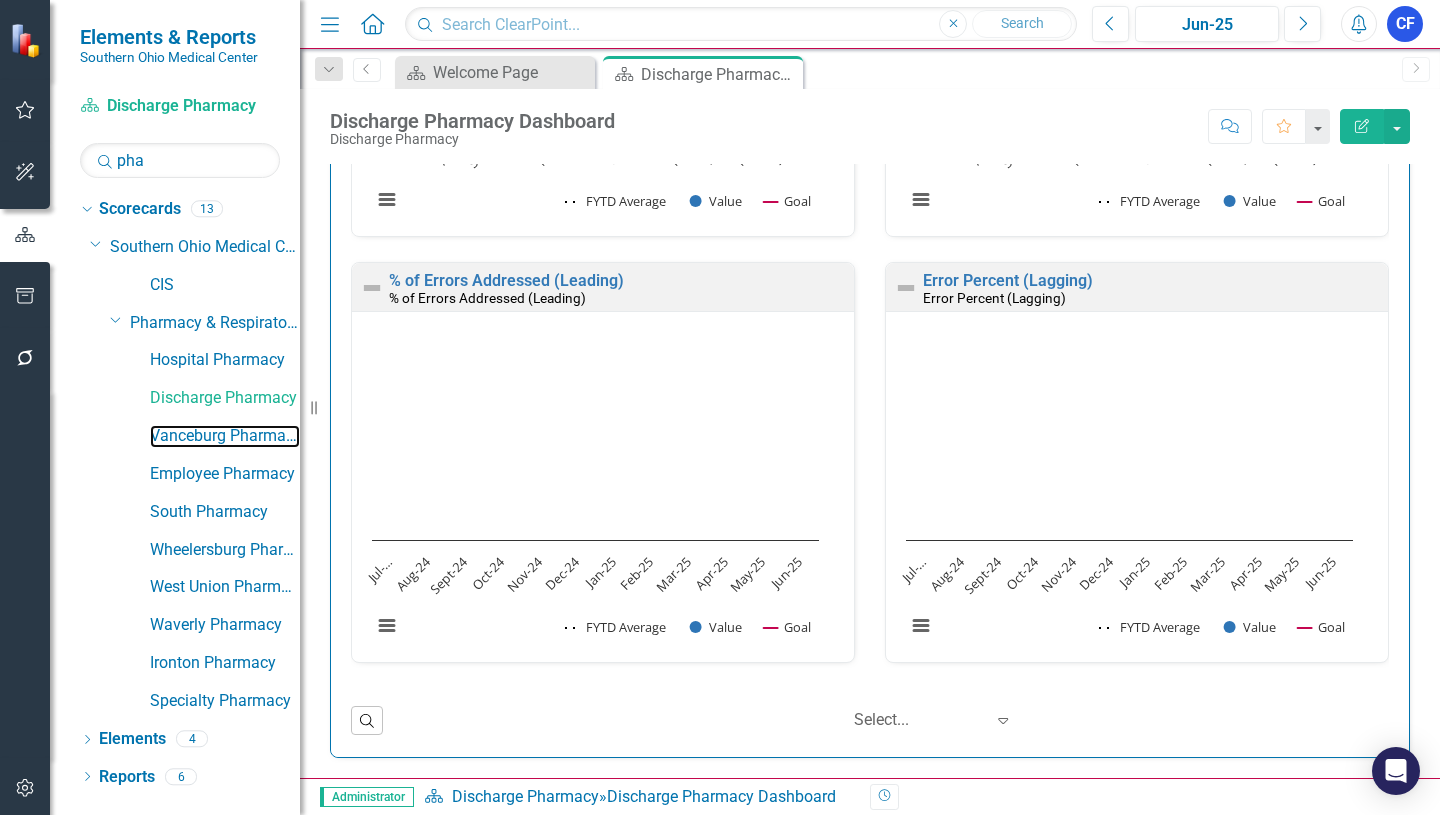 drag, startPoint x: 255, startPoint y: 430, endPoint x: 818, endPoint y: 65, distance: 670.96497 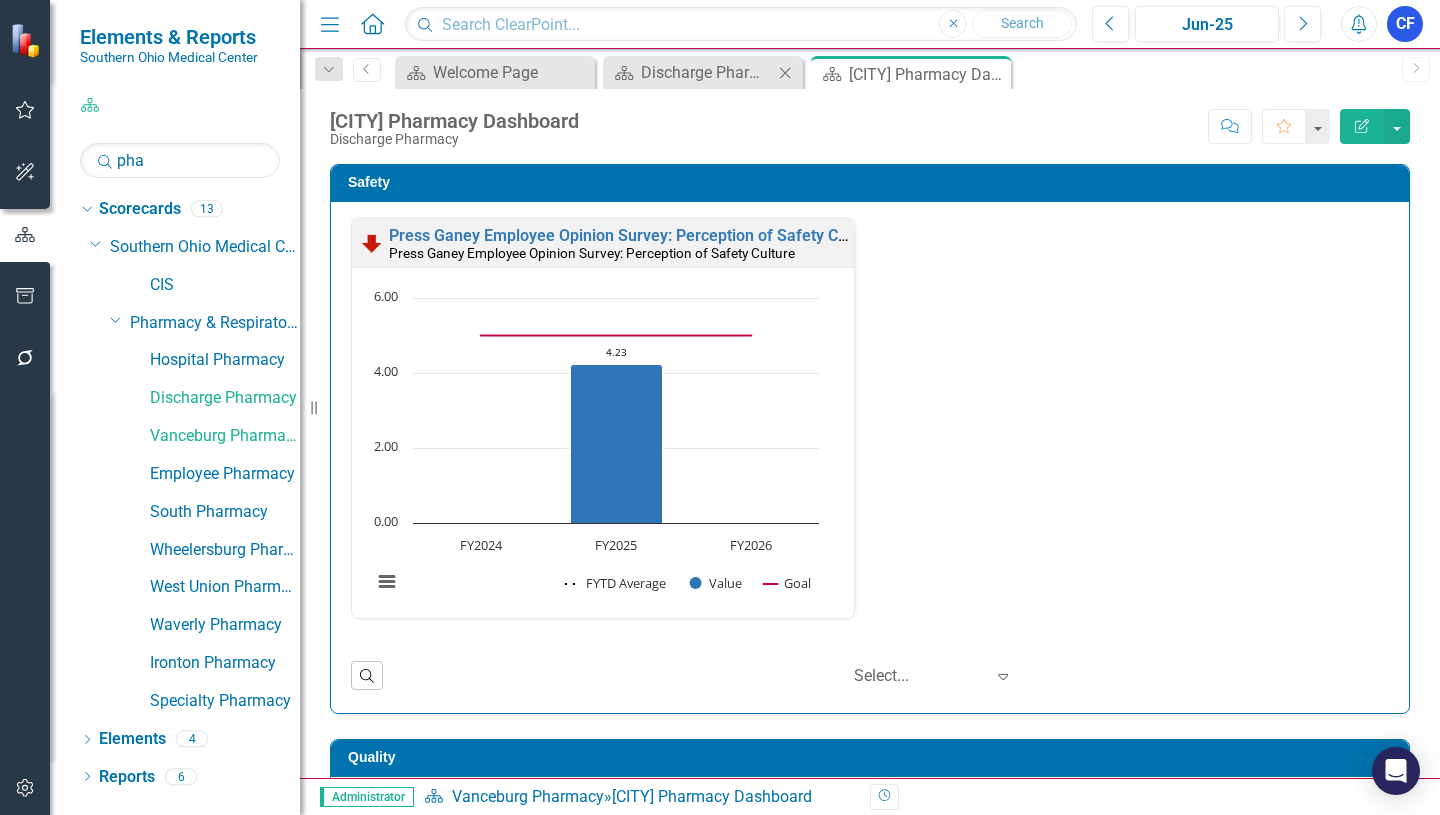 click 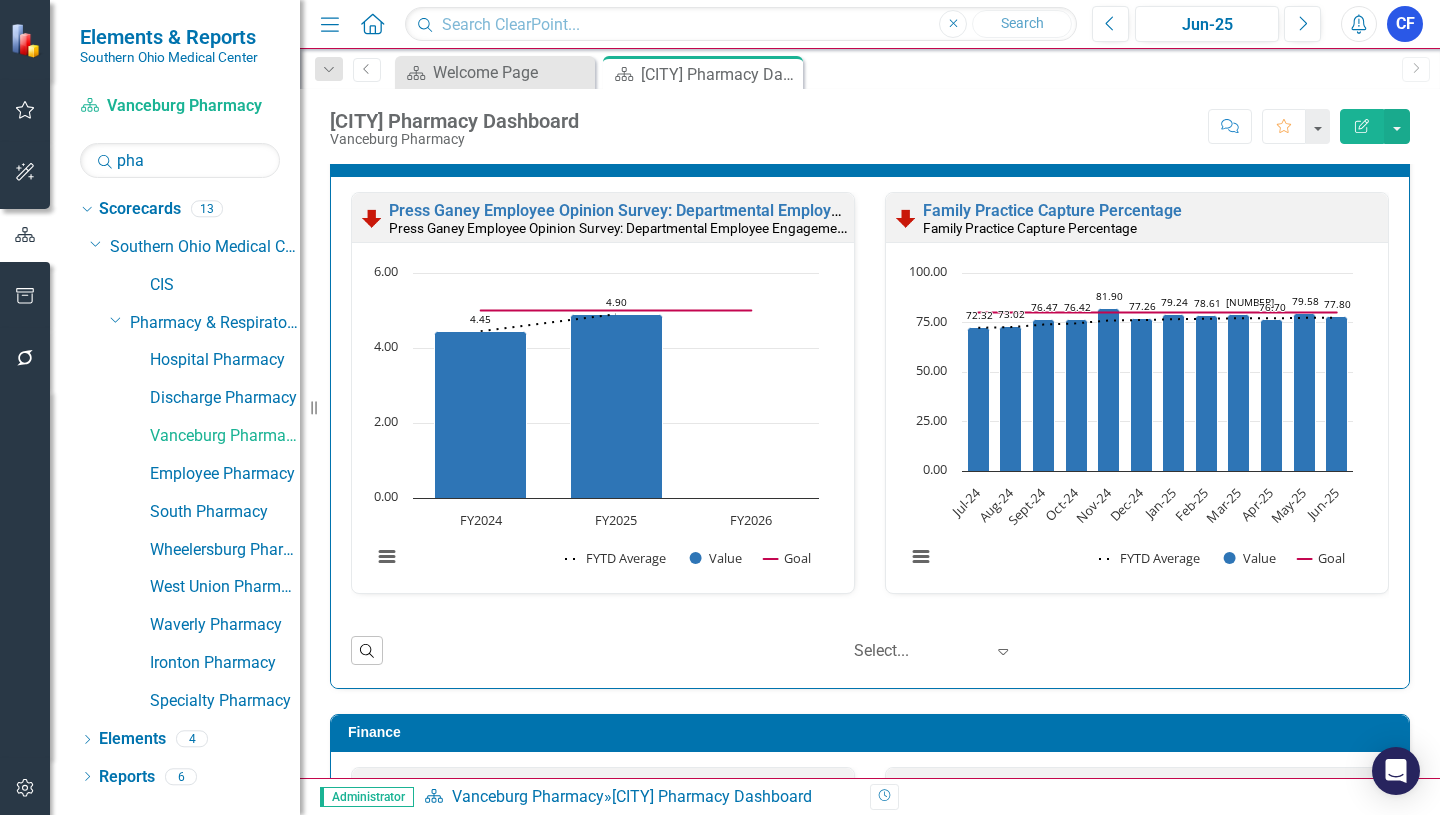 scroll, scrollTop: 1765, scrollLeft: 0, axis: vertical 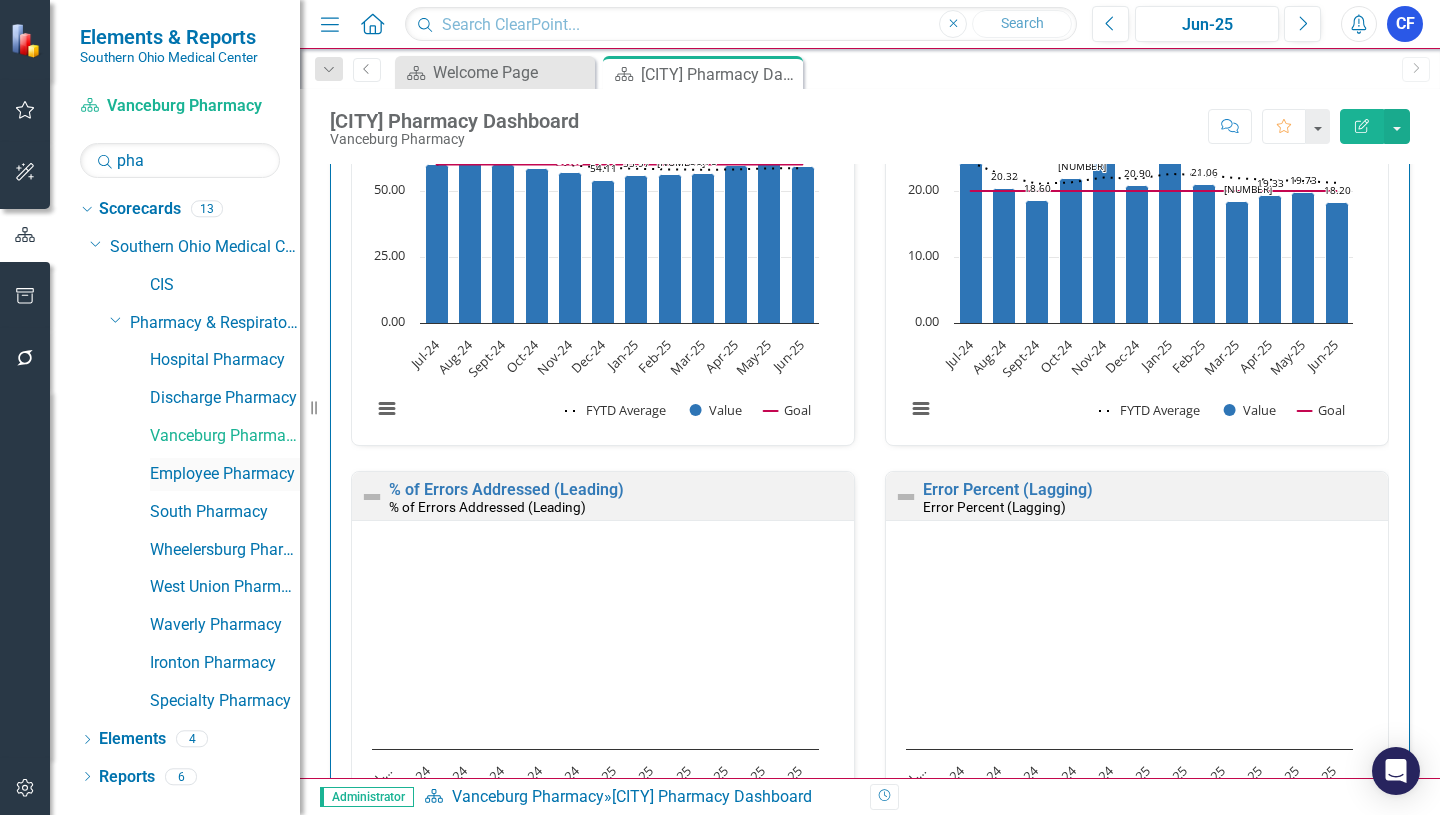 click on "Employee Pharmacy" at bounding box center (225, 474) 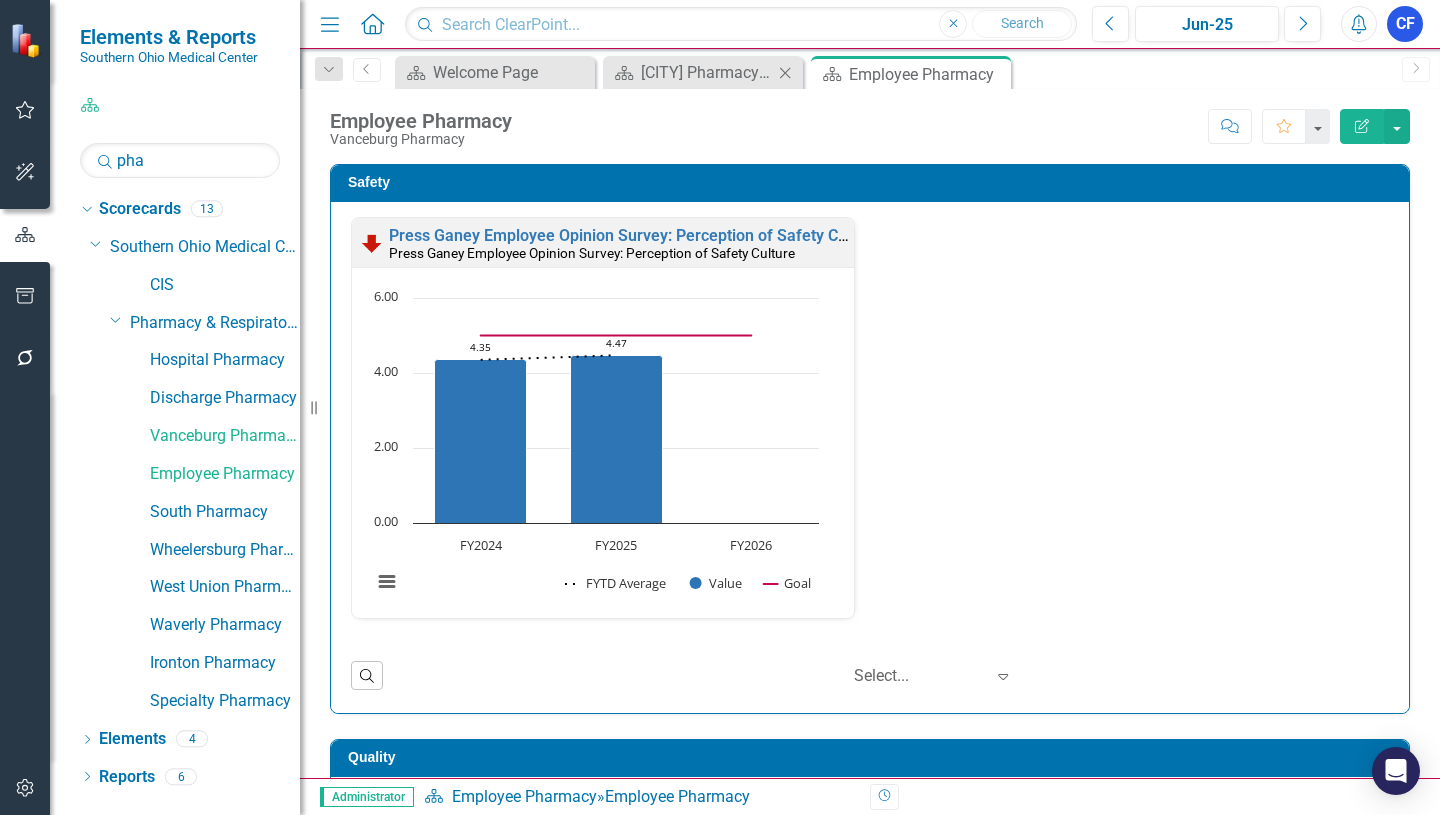 click on "Scorecard [CITY] Pharmacy Dashboard Close" at bounding box center (703, 72) 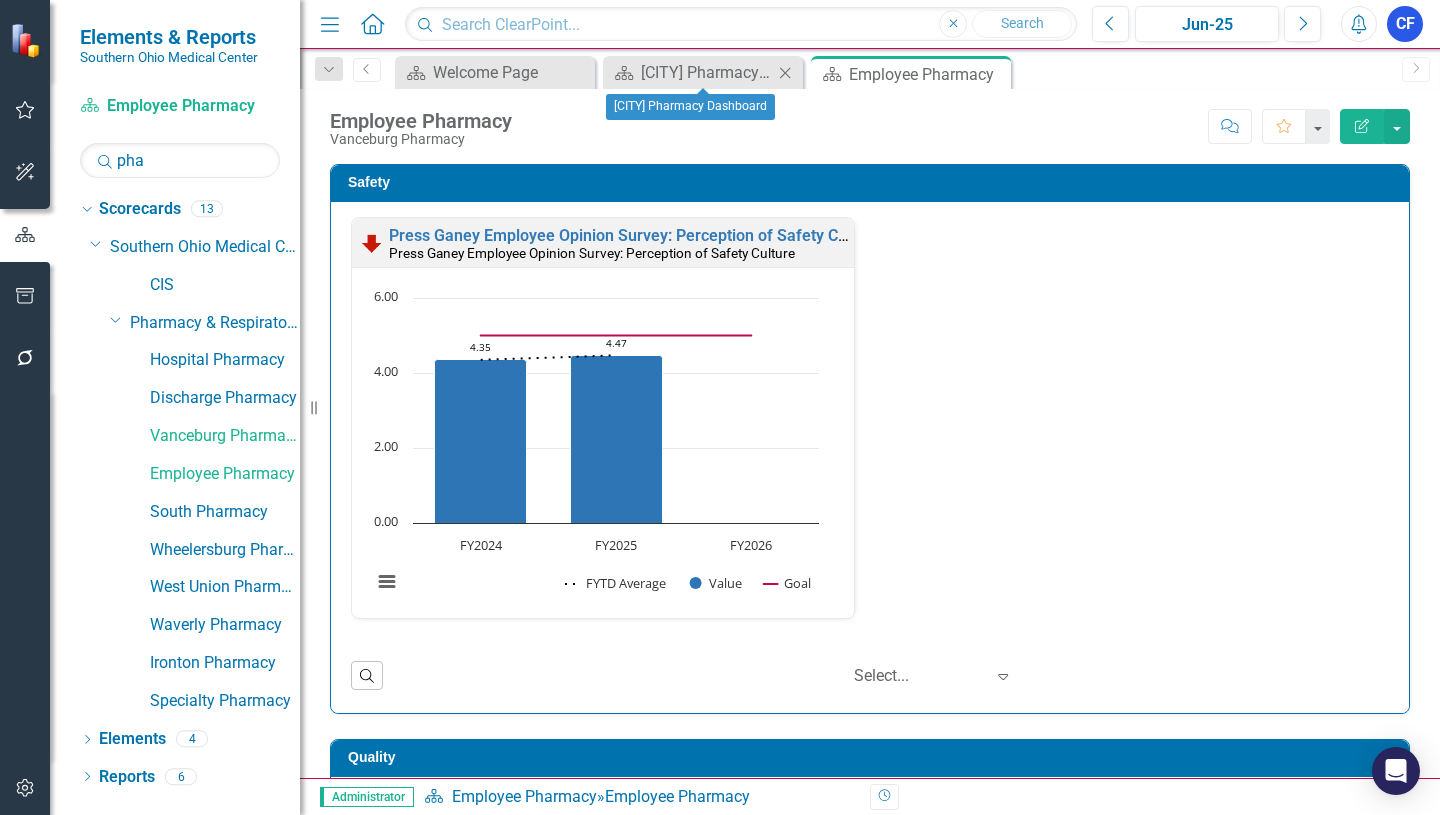 click on "Close" 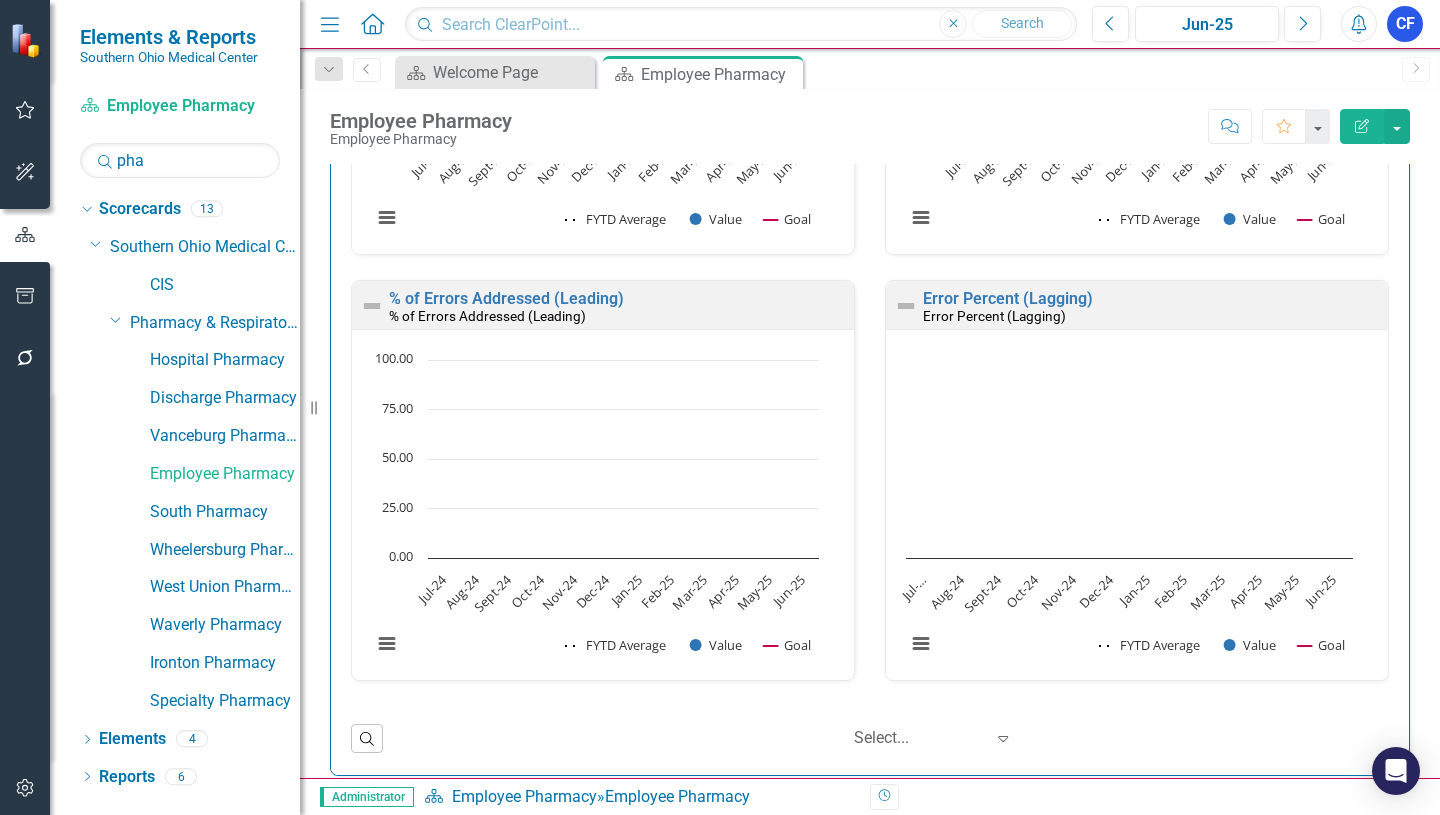 scroll, scrollTop: 4806, scrollLeft: 0, axis: vertical 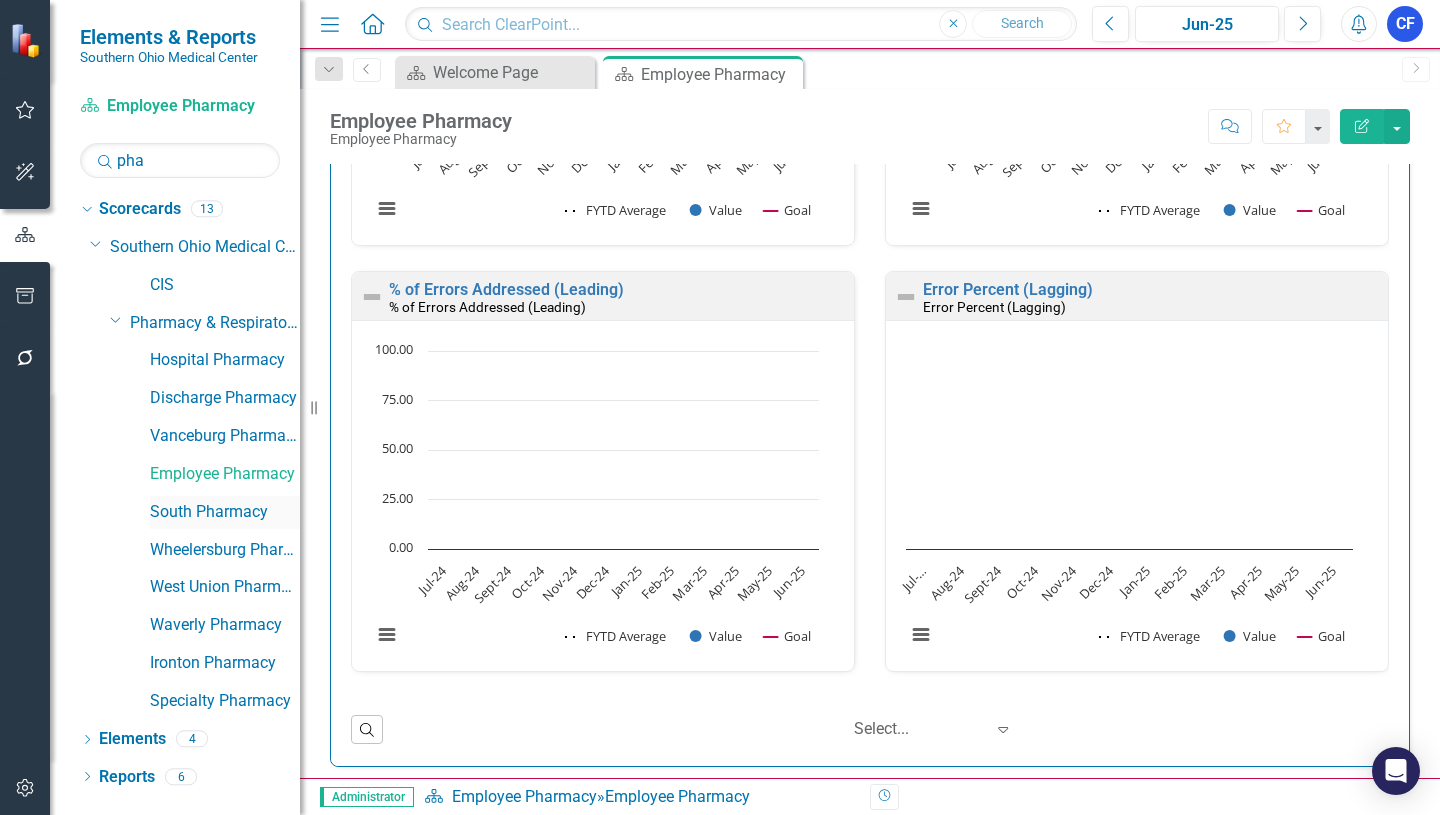 click on "South Pharmacy" at bounding box center [225, 512] 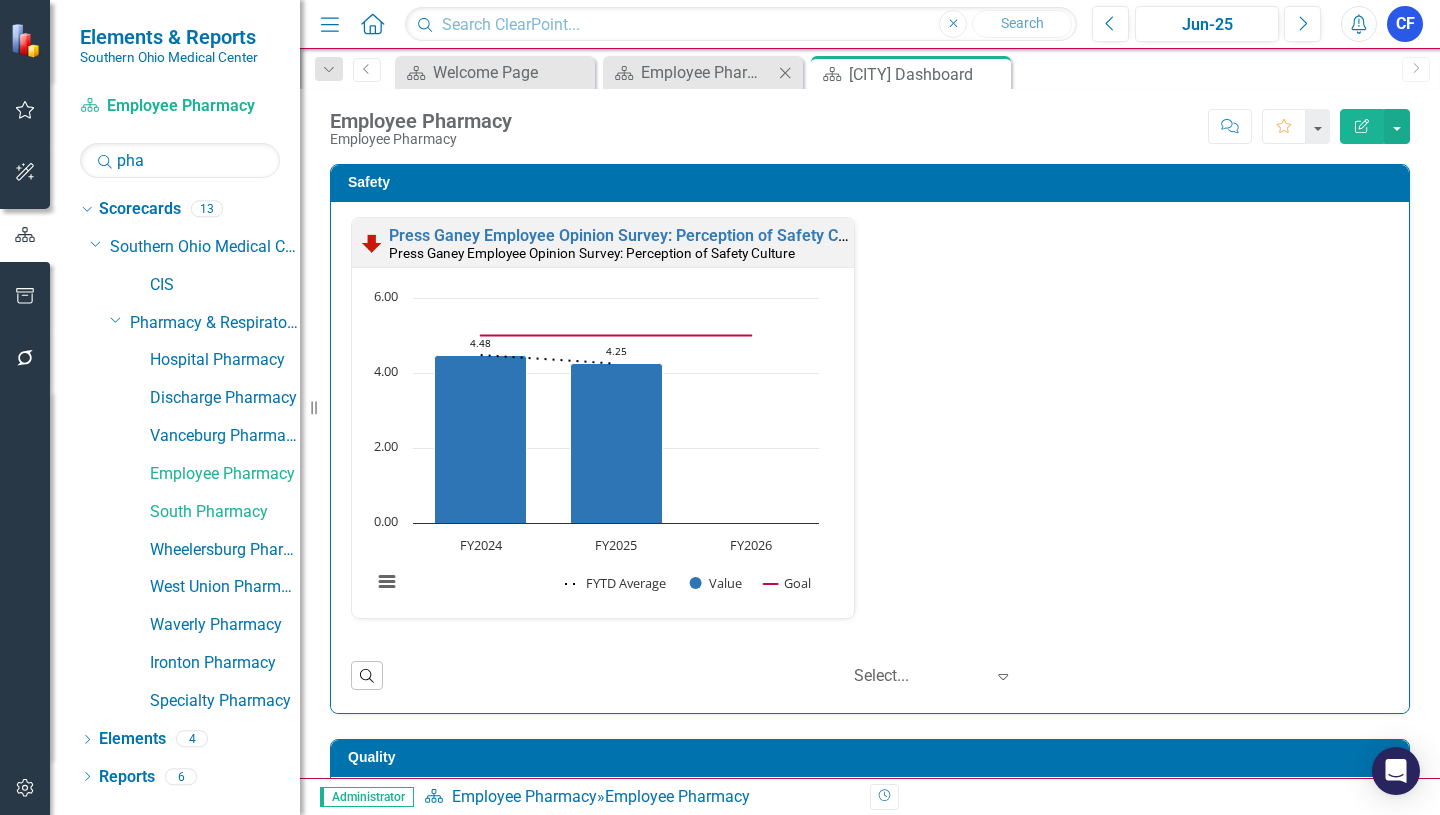 click on "Close" 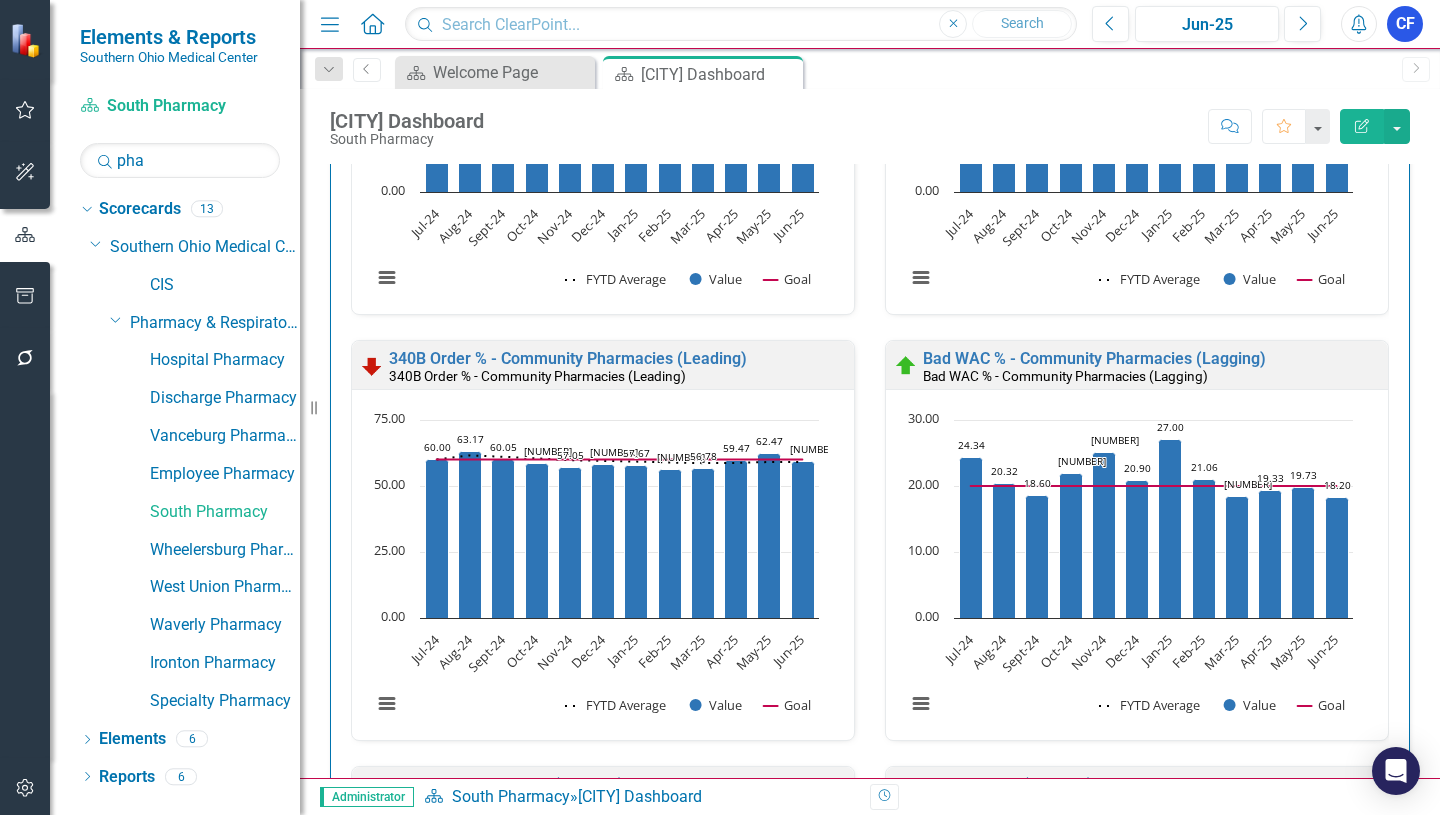 scroll, scrollTop: 4389, scrollLeft: 0, axis: vertical 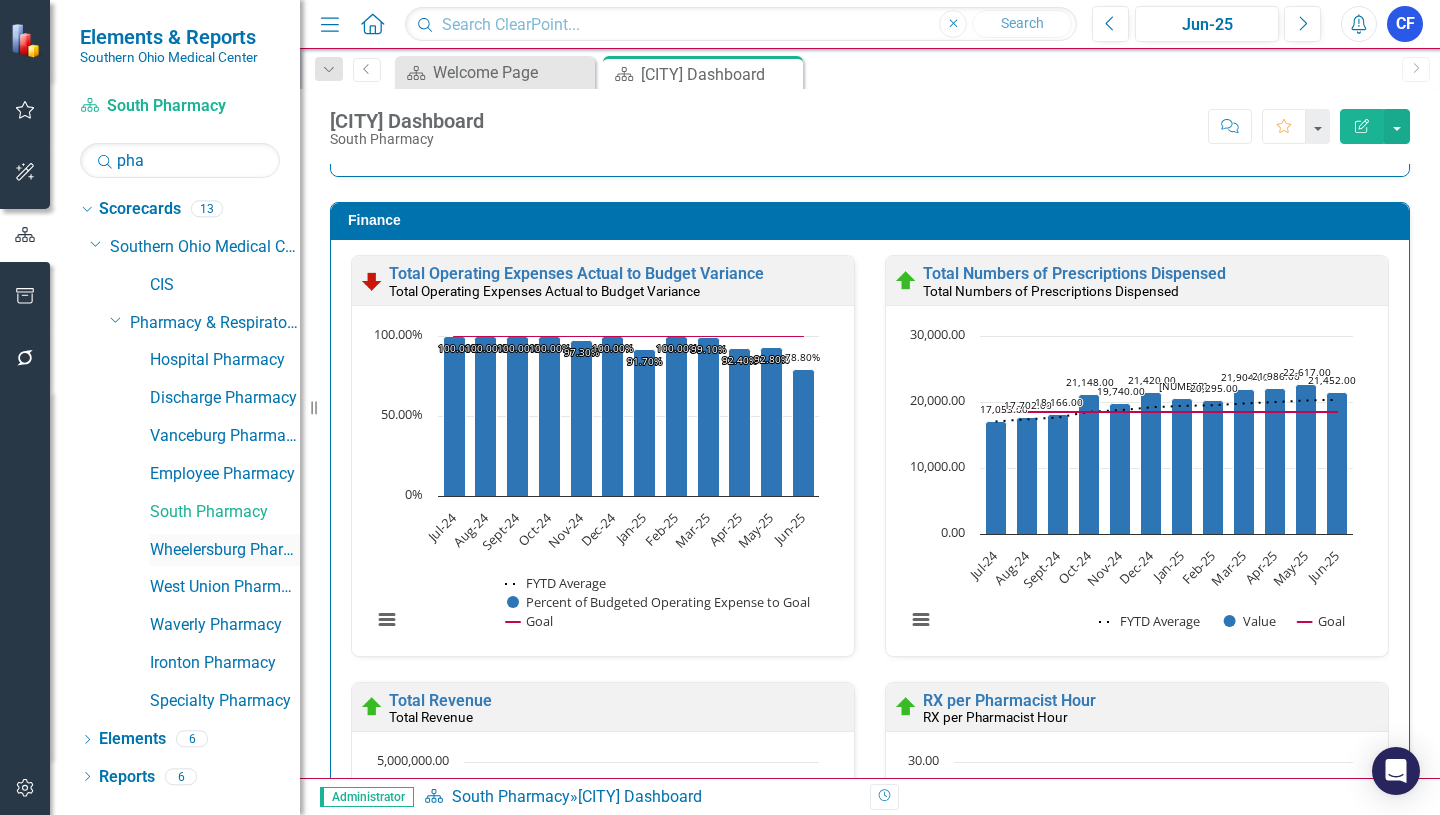click on "Wheelersburg Pharmacy" at bounding box center [225, 550] 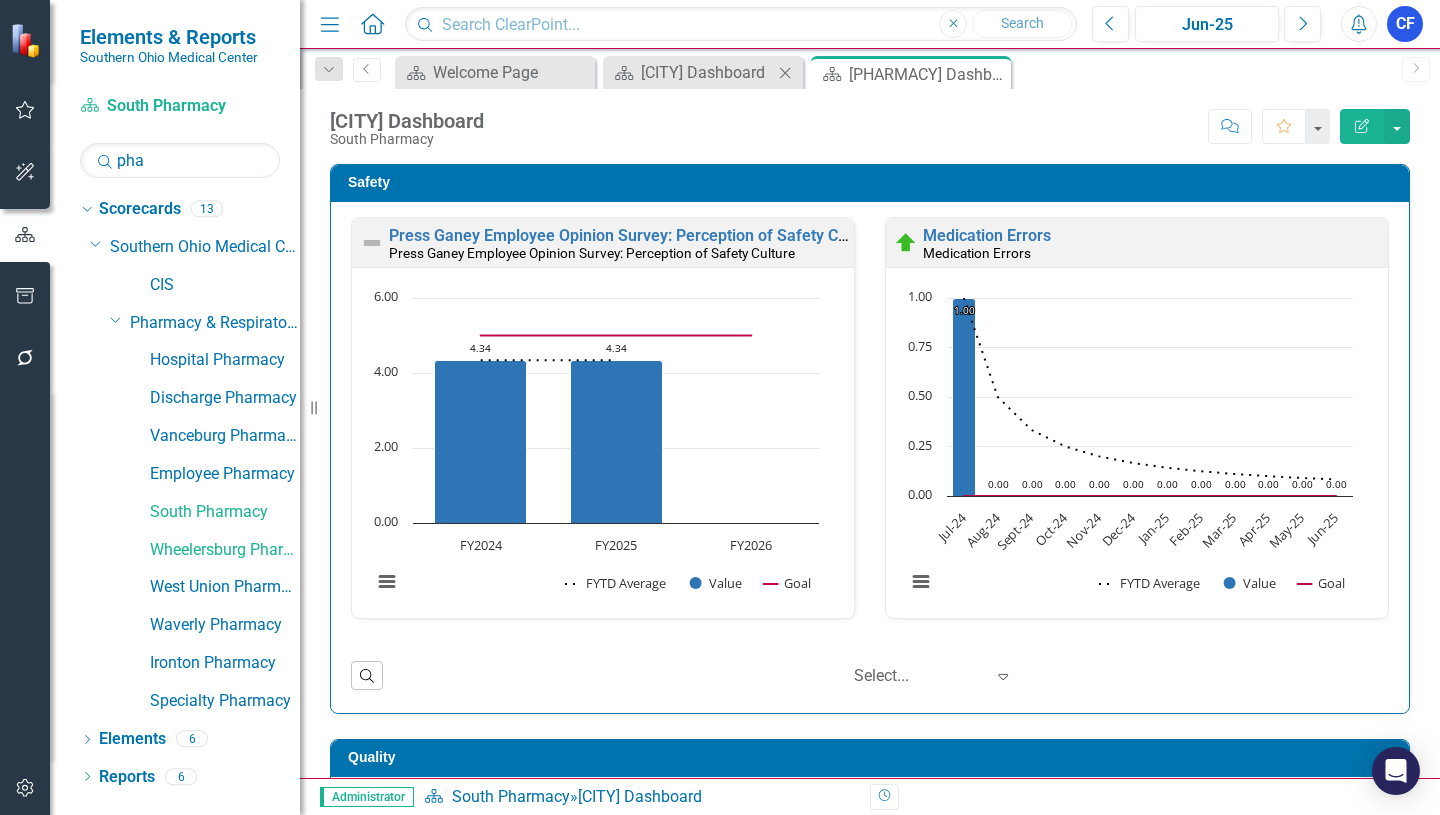 click on "Close" 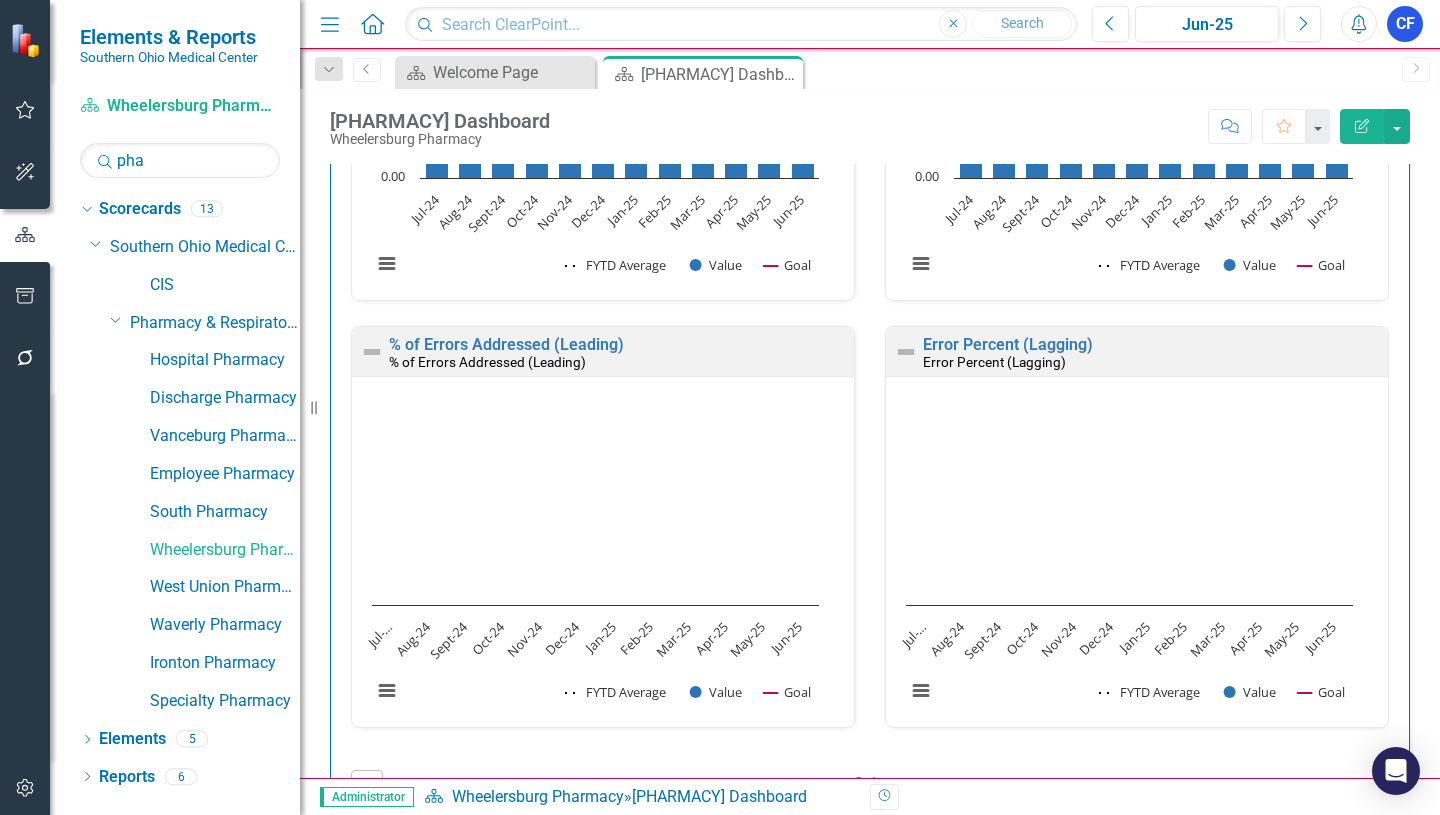 scroll, scrollTop: 4389, scrollLeft: 0, axis: vertical 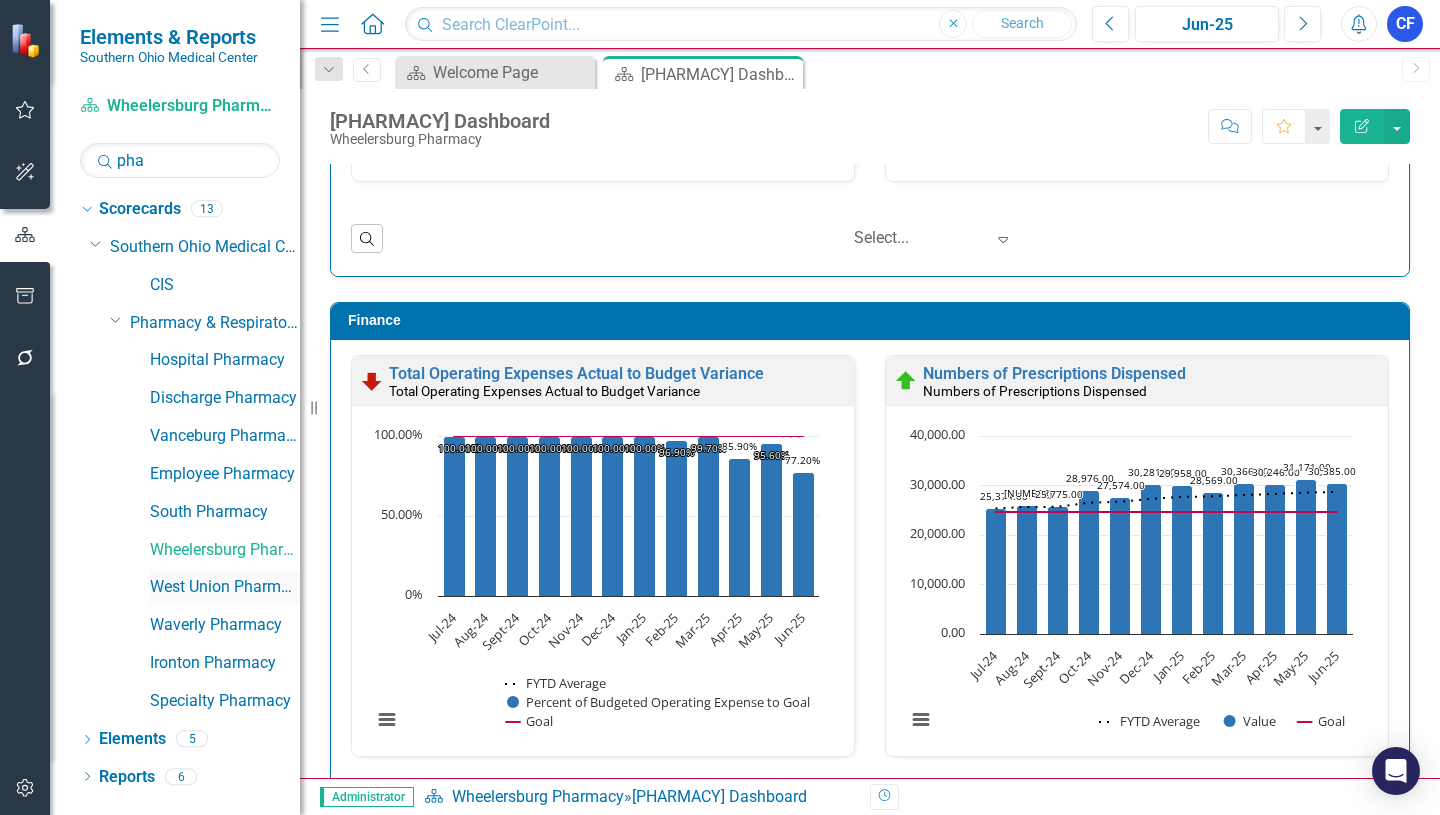 click on "West Union Pharmacy" at bounding box center [225, 587] 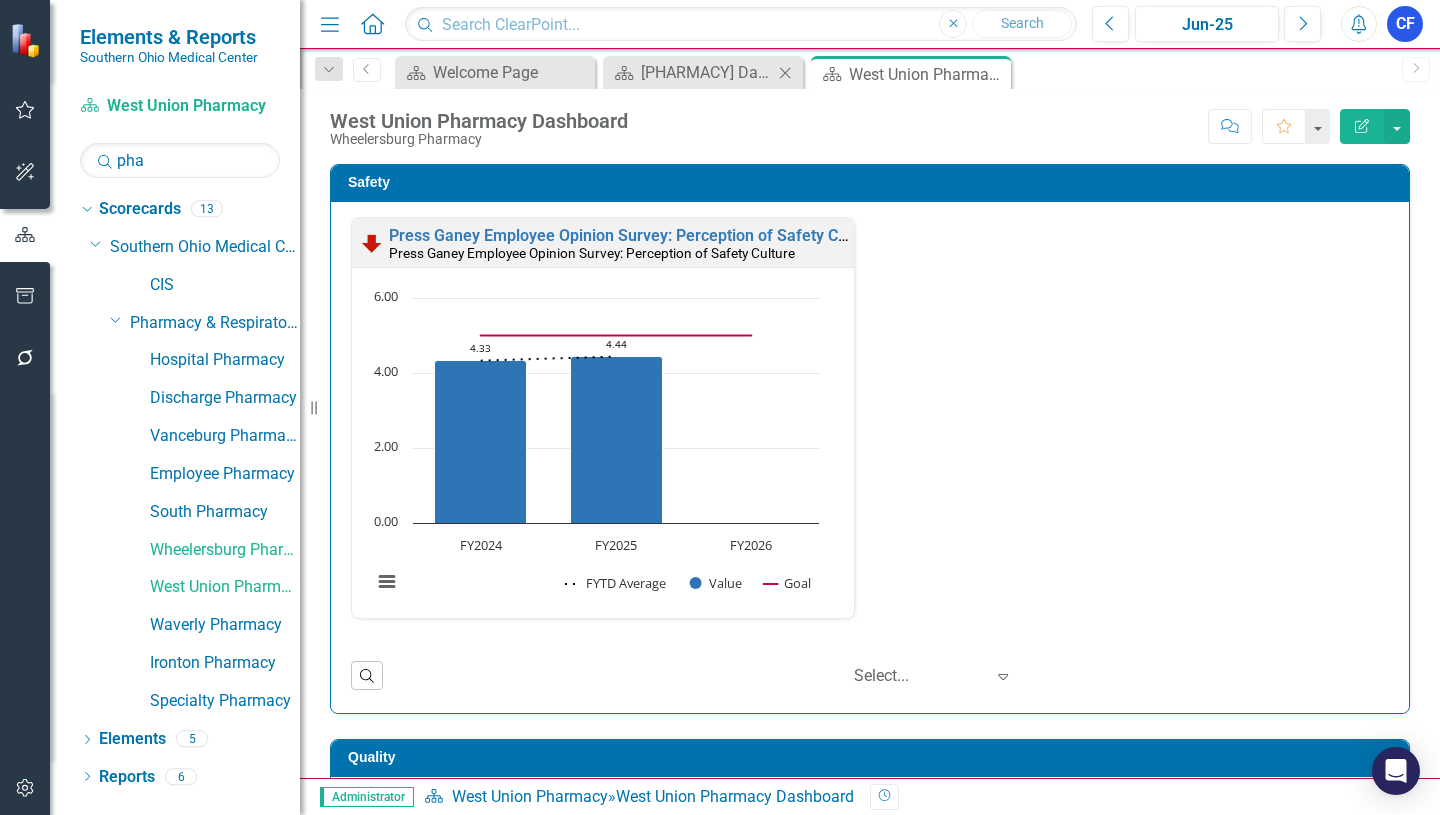 click on "Close" 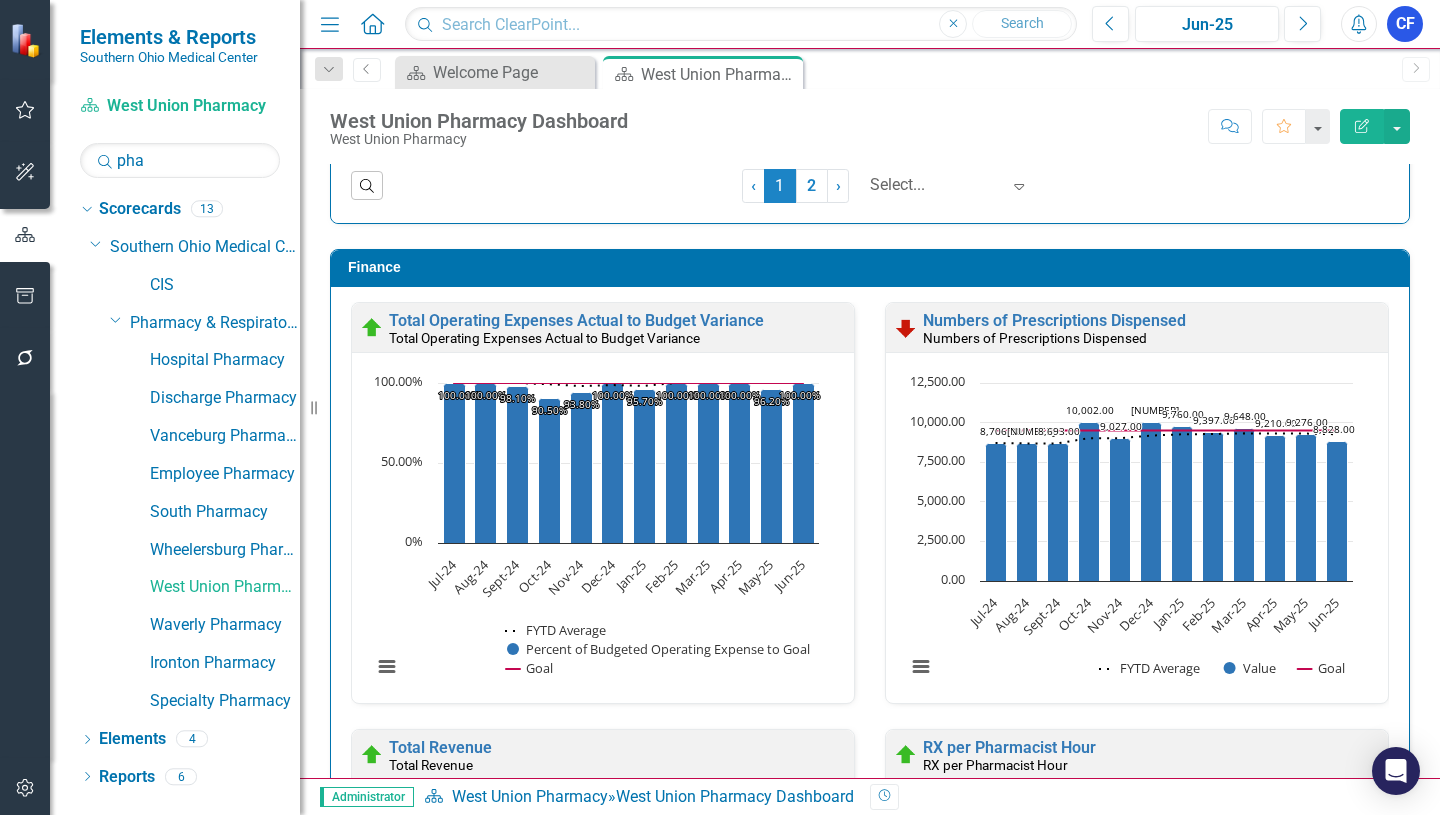 scroll, scrollTop: 4358, scrollLeft: 0, axis: vertical 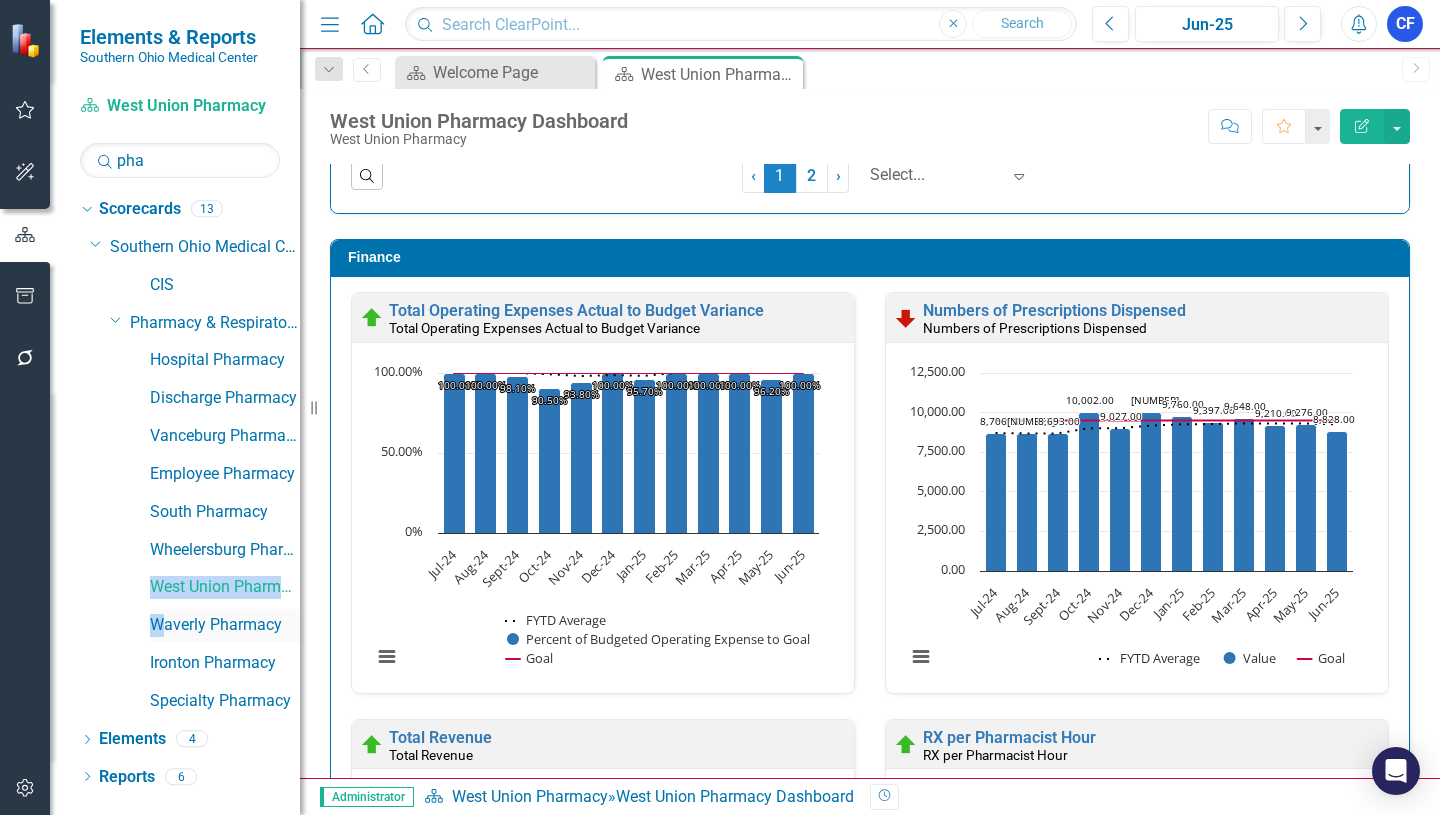 drag, startPoint x: 162, startPoint y: 617, endPoint x: 178, endPoint y: 622, distance: 16.763054 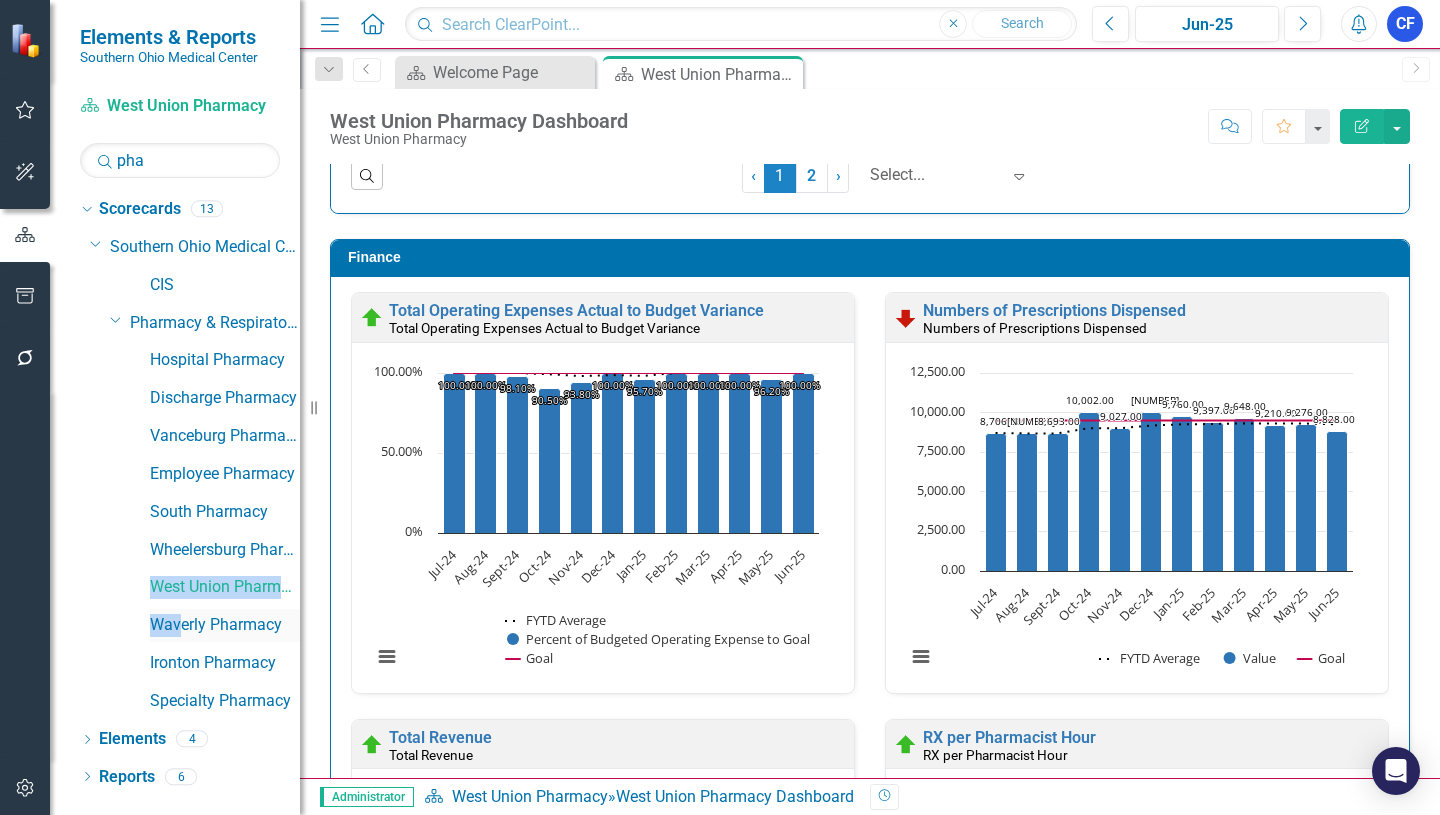 click on "Waverly Pharmacy" at bounding box center [225, 625] 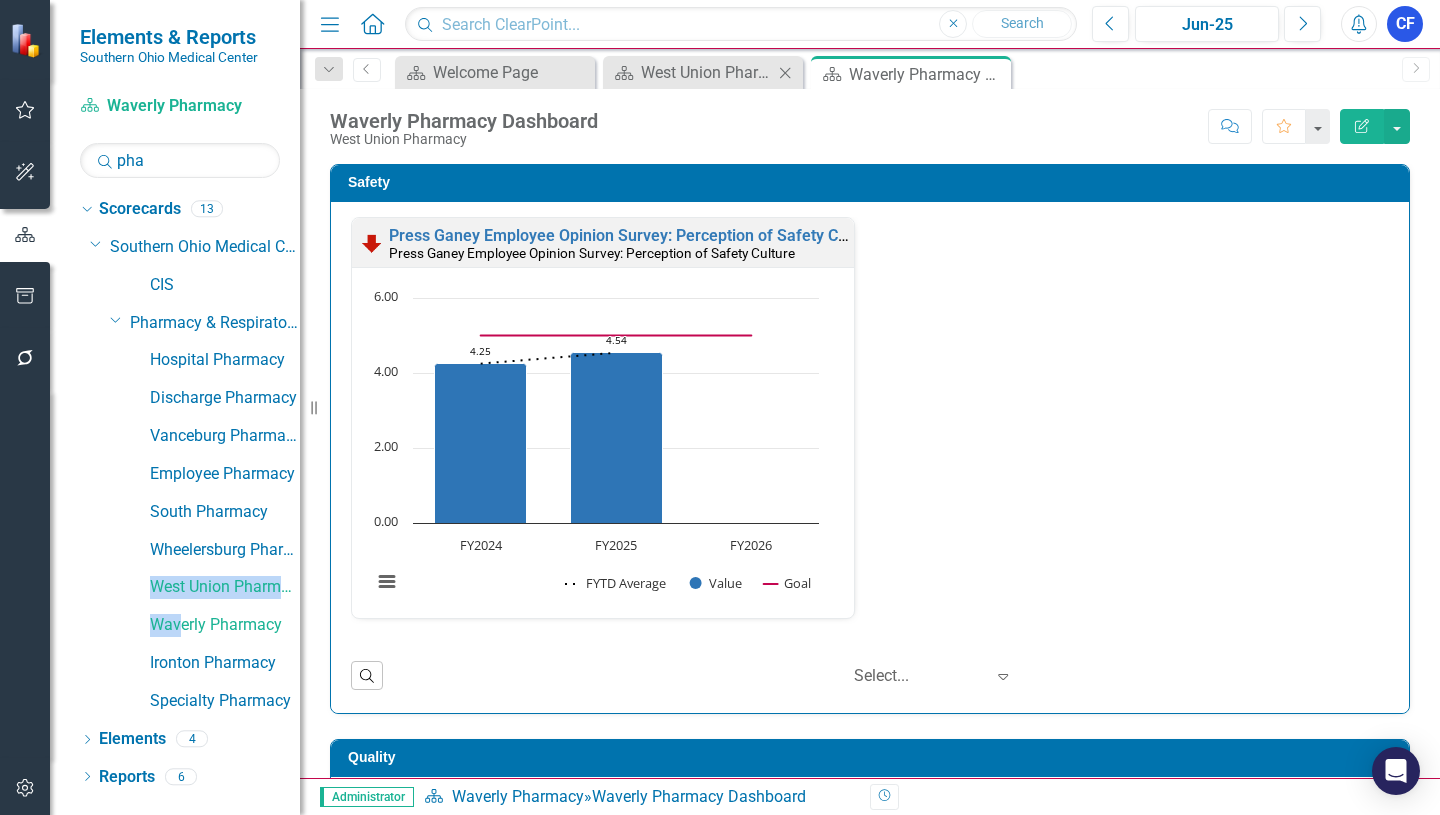 click on "Close" 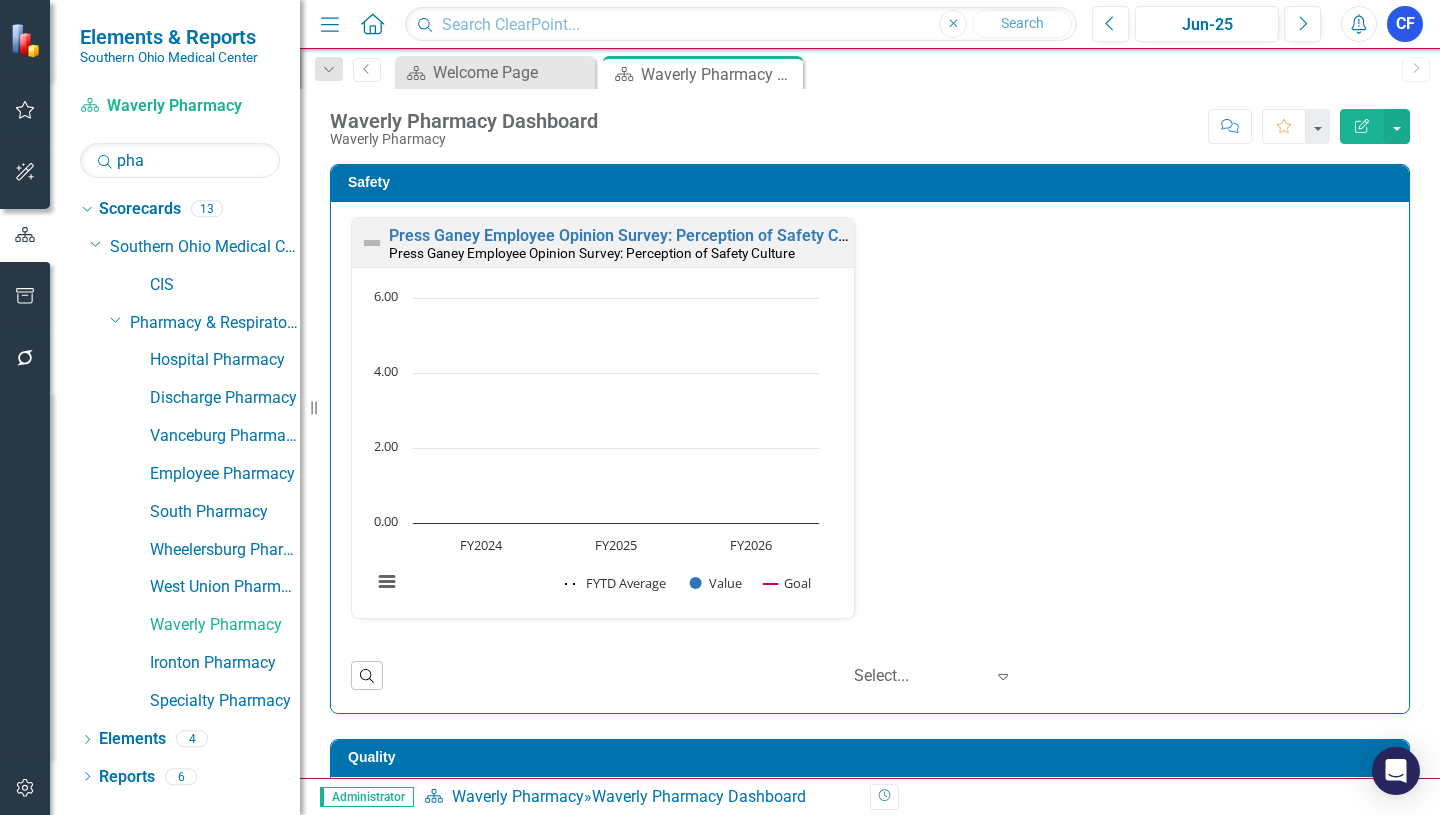 scroll, scrollTop: 1, scrollLeft: 0, axis: vertical 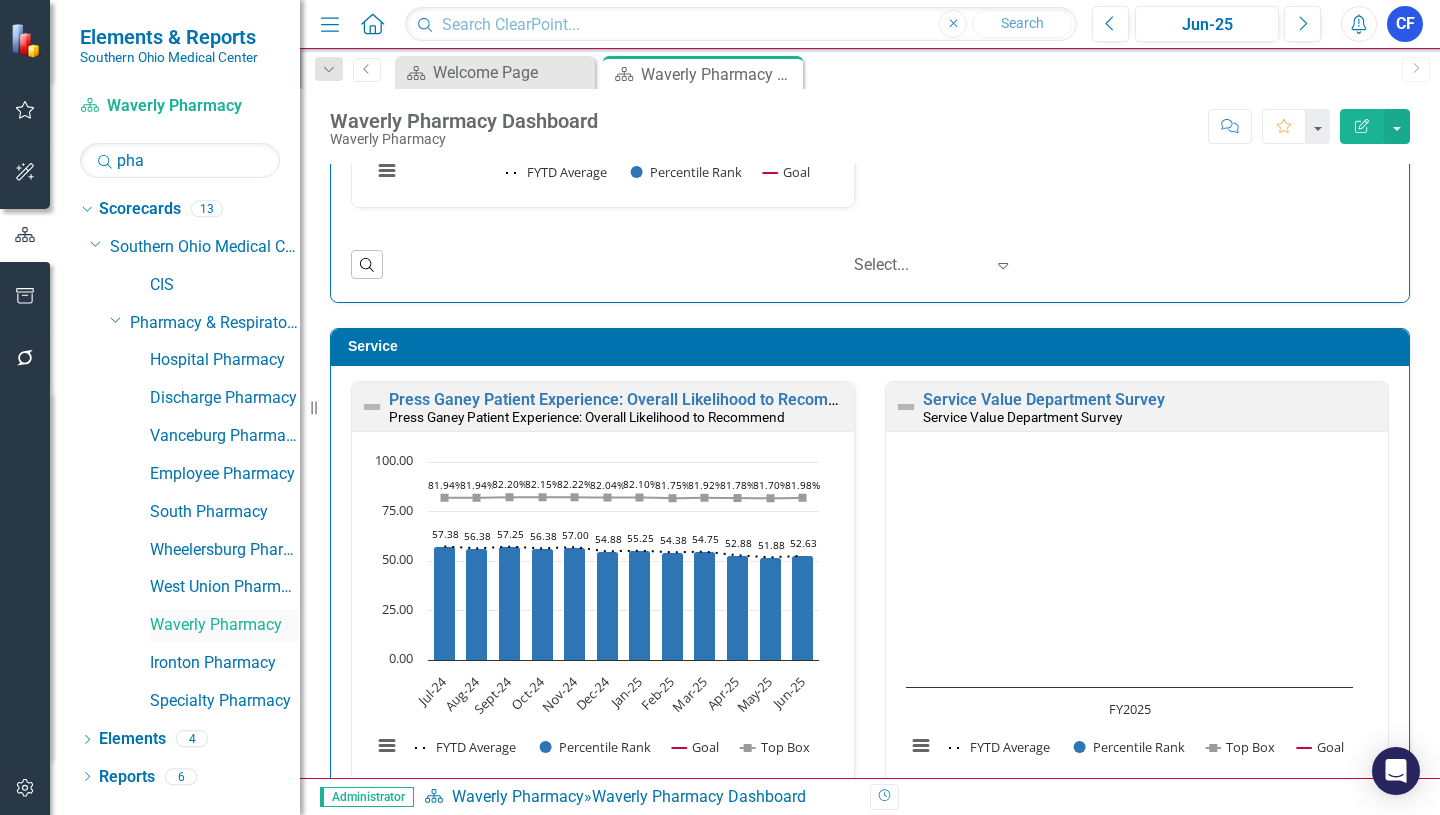 click on "Waverly Pharmacy" at bounding box center (225, 625) 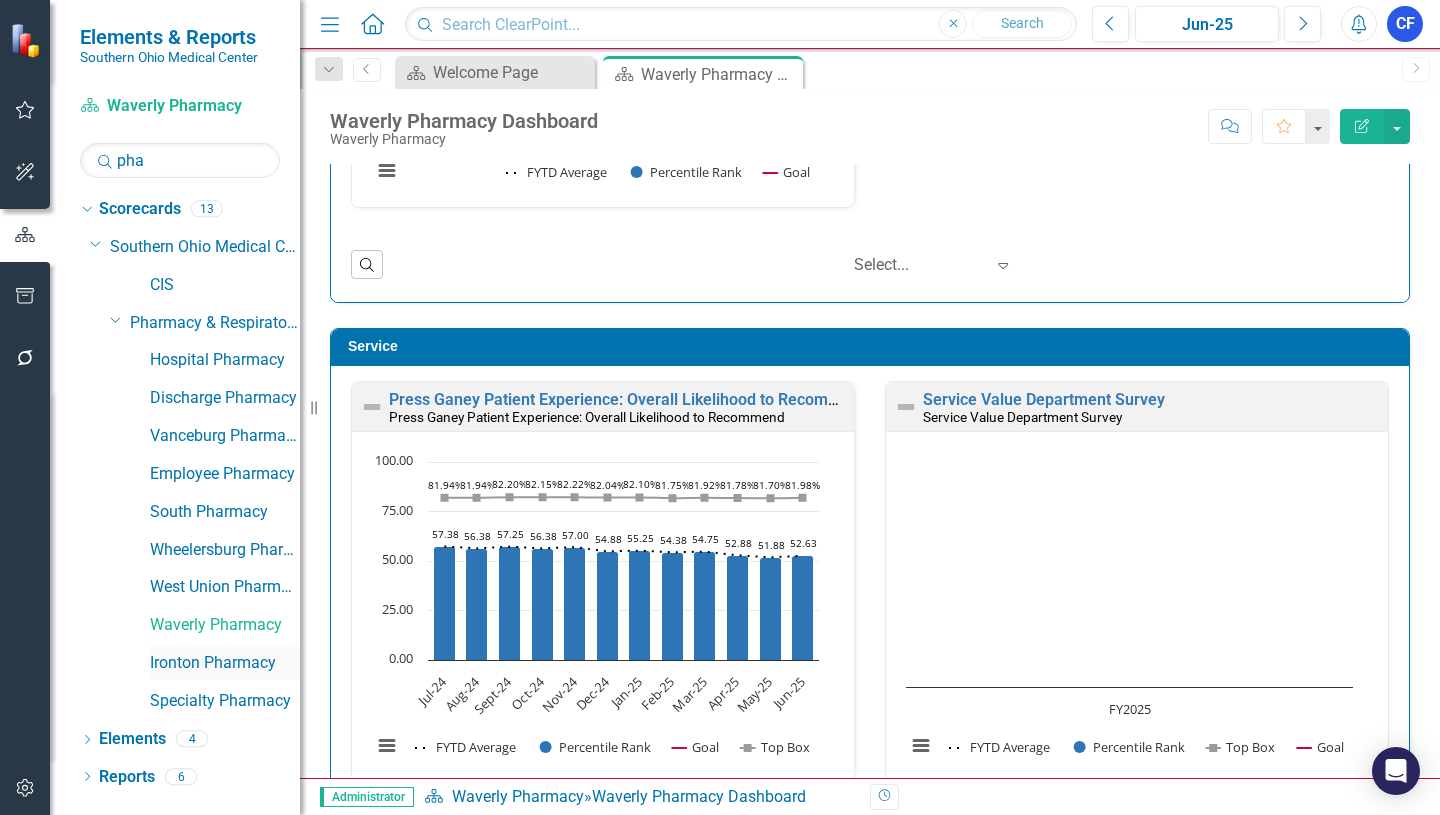 click on "Ironton Pharmacy" at bounding box center (225, 663) 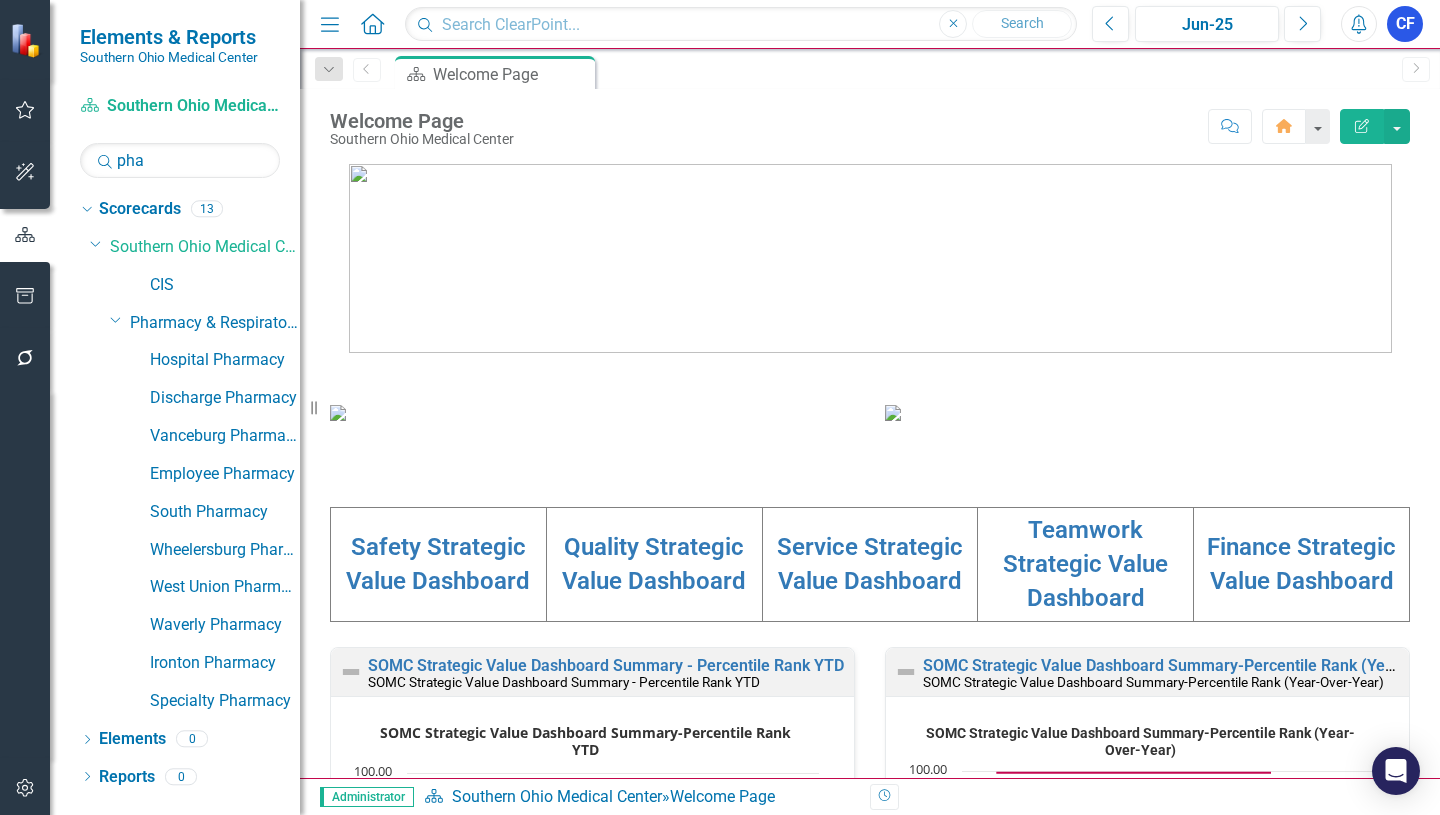 scroll, scrollTop: 0, scrollLeft: 0, axis: both 